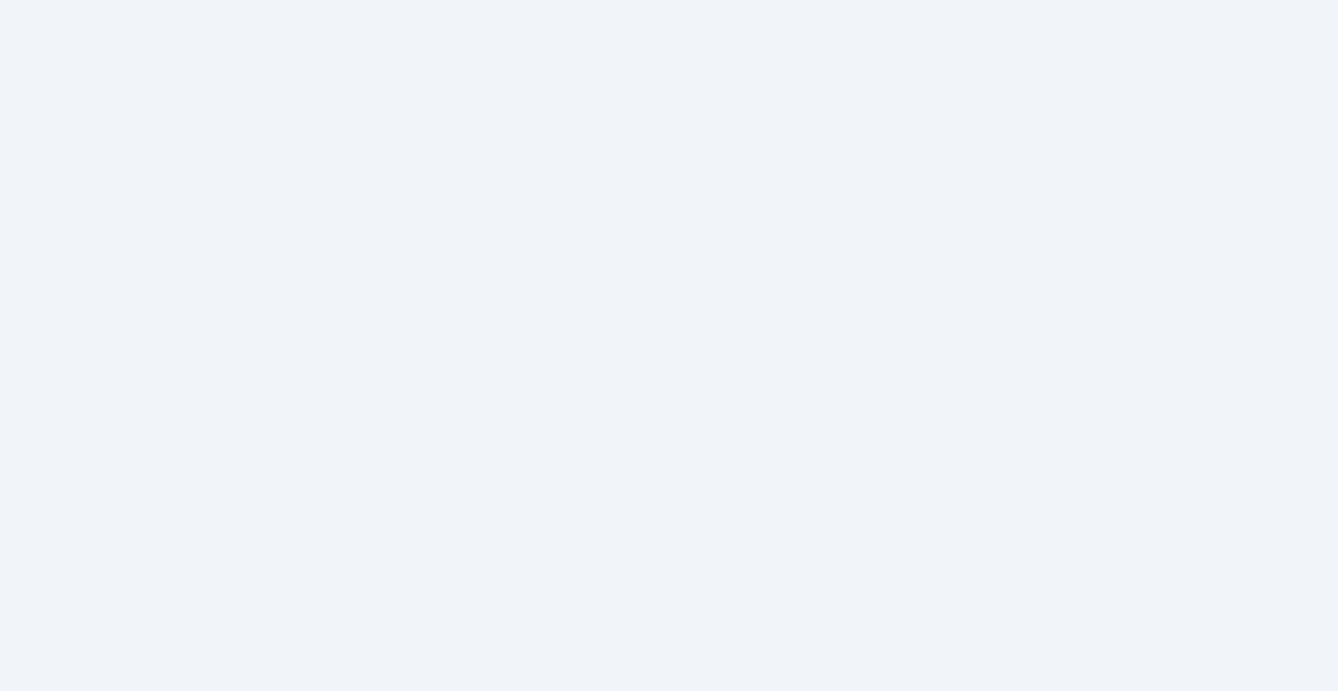 scroll, scrollTop: 0, scrollLeft: 0, axis: both 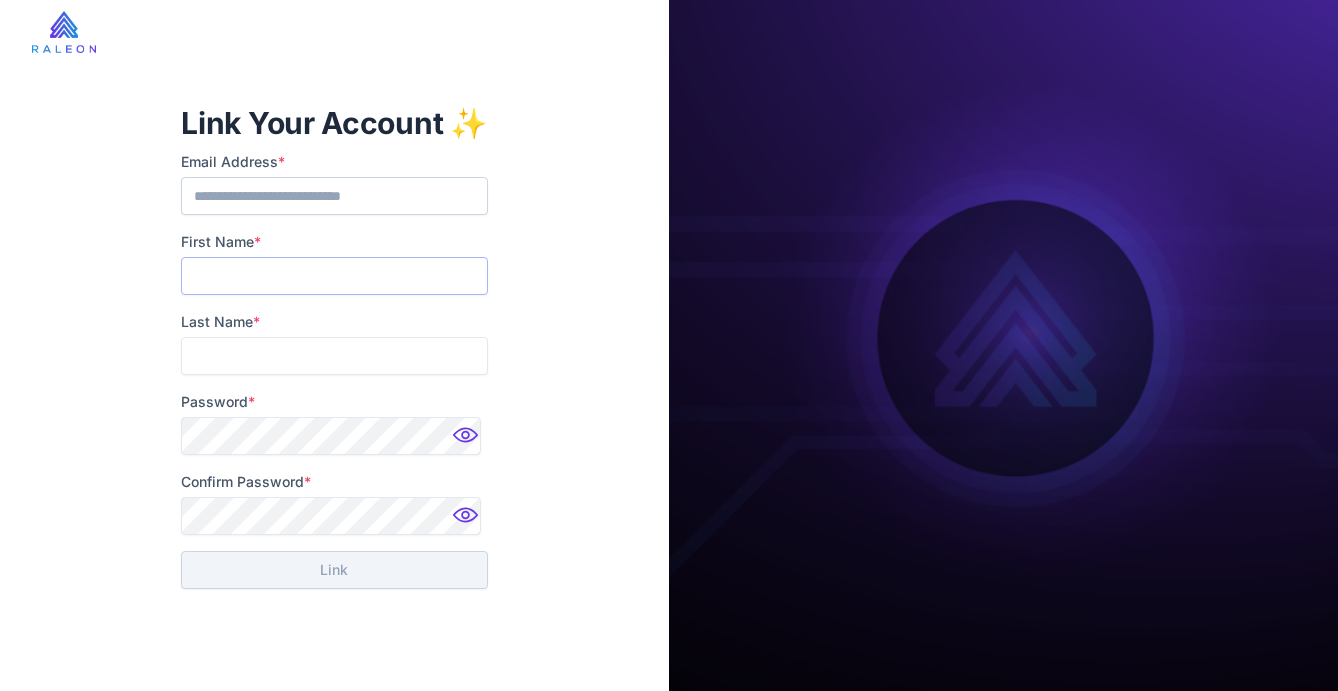 click on "First Name  *" at bounding box center [334, 276] 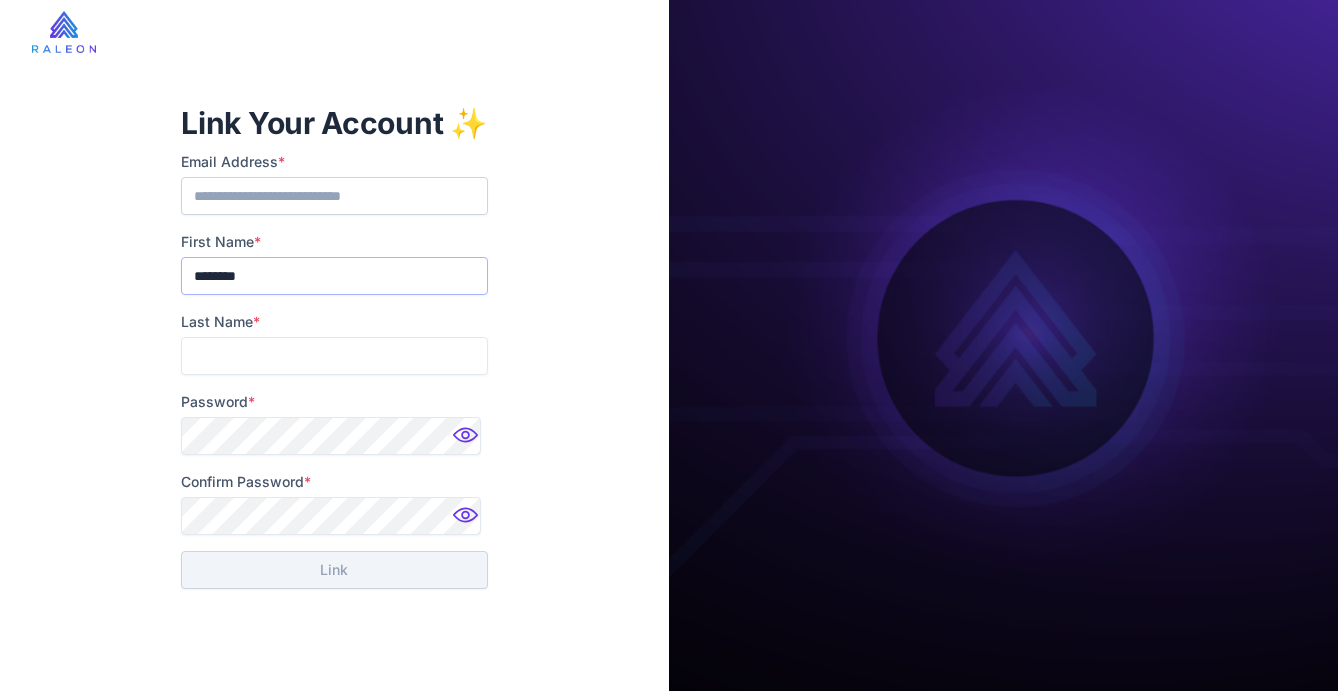 type on "********" 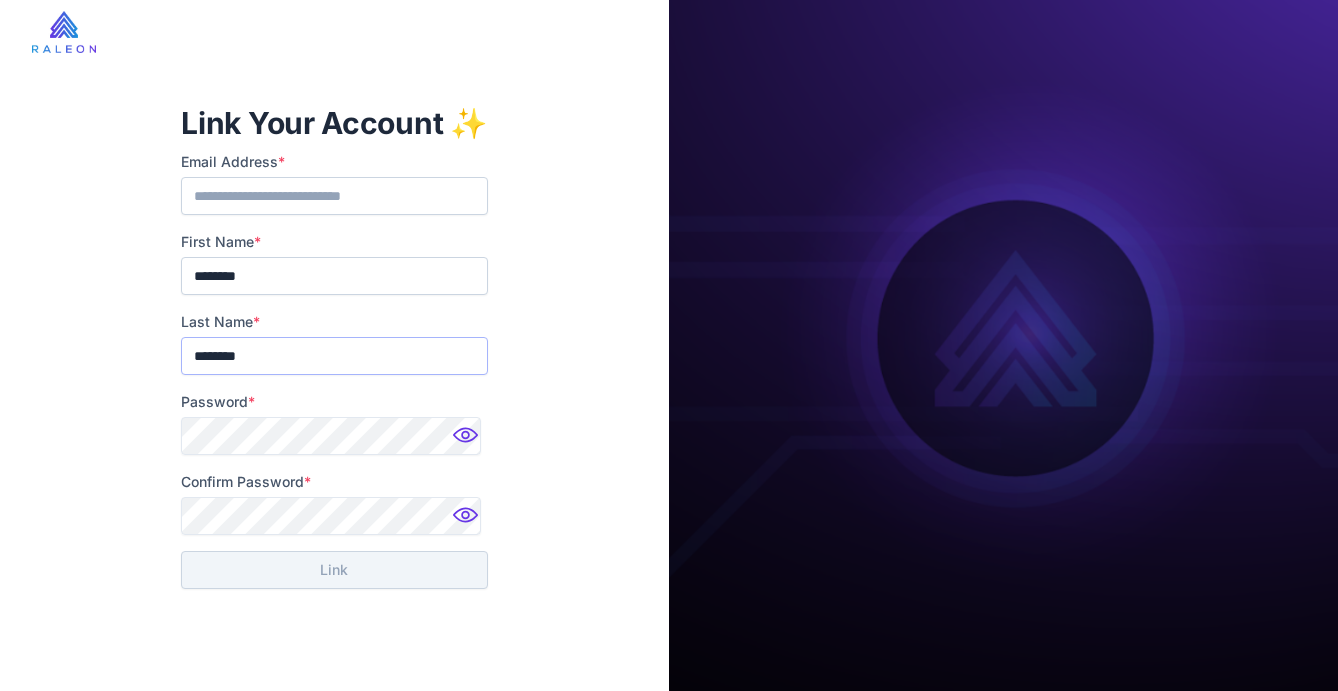 type on "********" 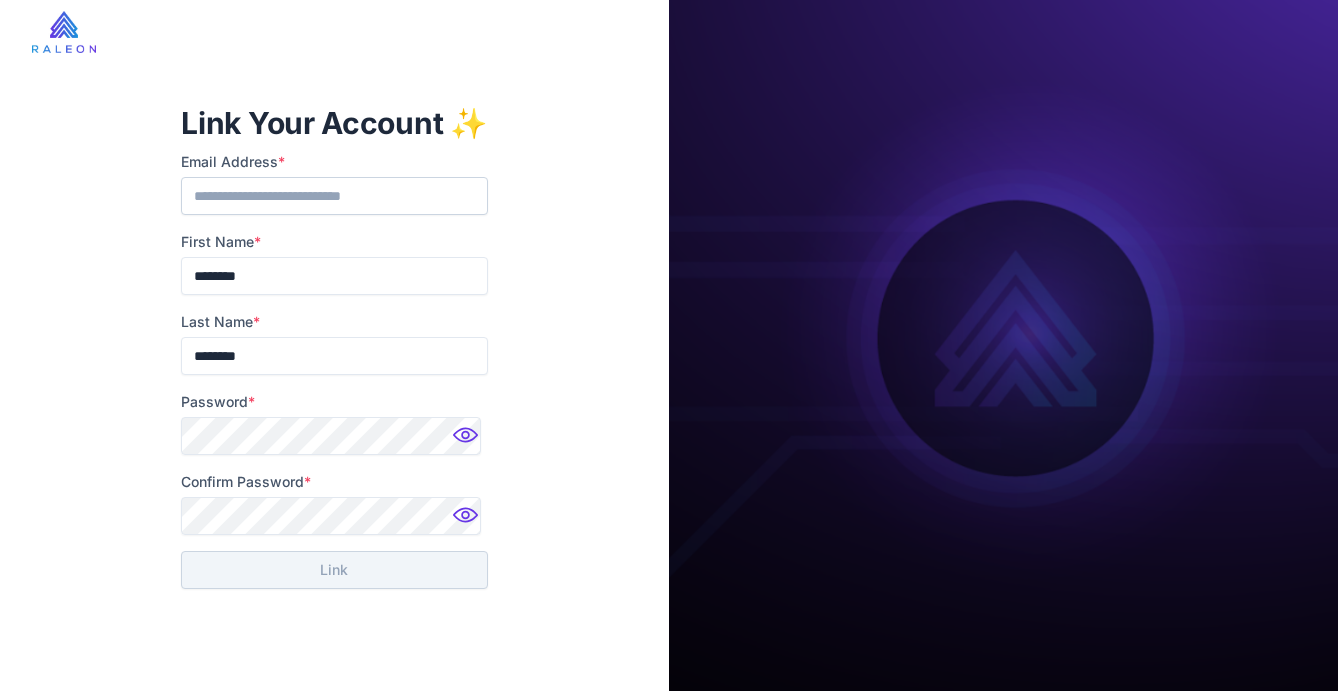 click at bounding box center (468, 441) 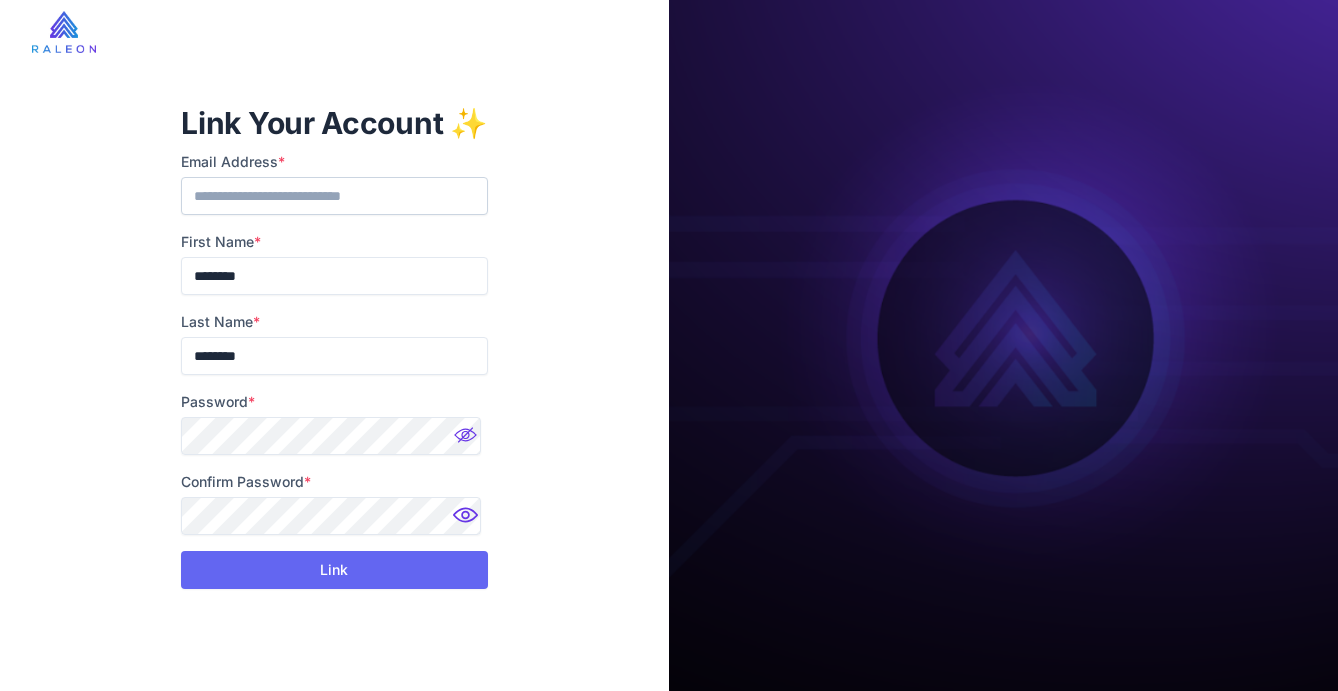 click at bounding box center [468, 521] 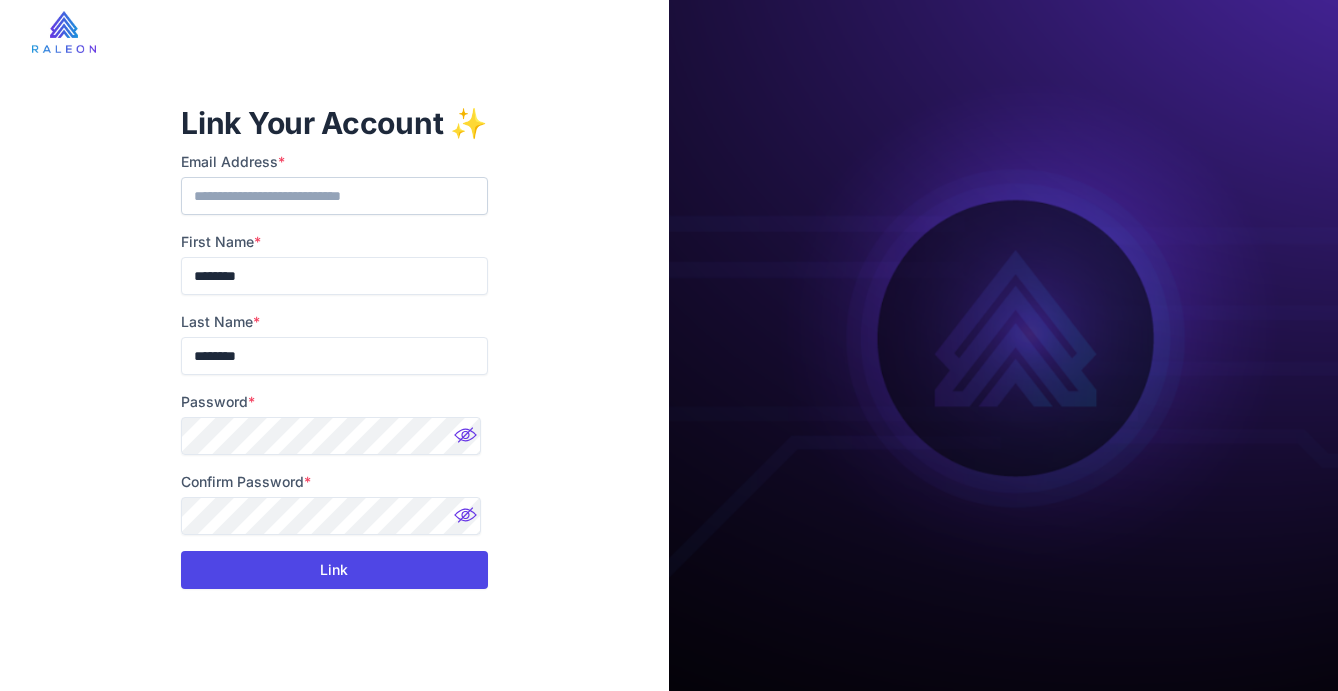 click on "Link" at bounding box center [334, 570] 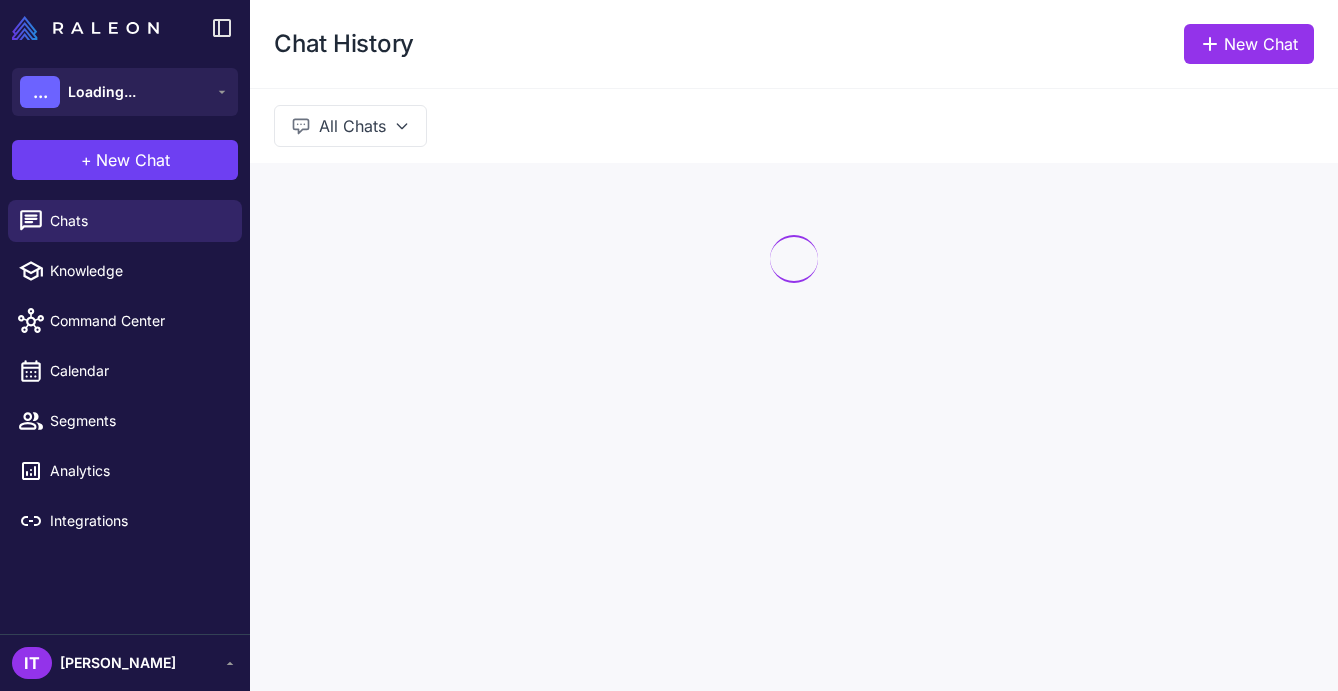 scroll, scrollTop: 0, scrollLeft: 0, axis: both 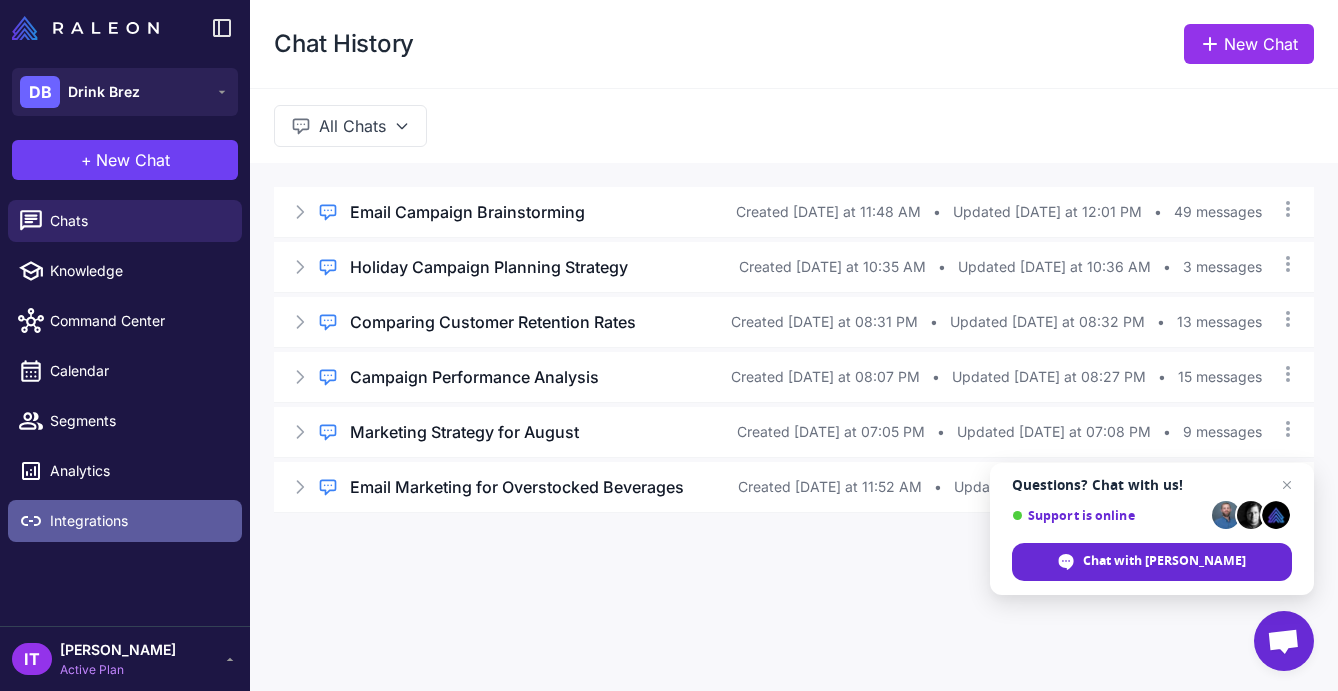 click on "Integrations" at bounding box center (138, 521) 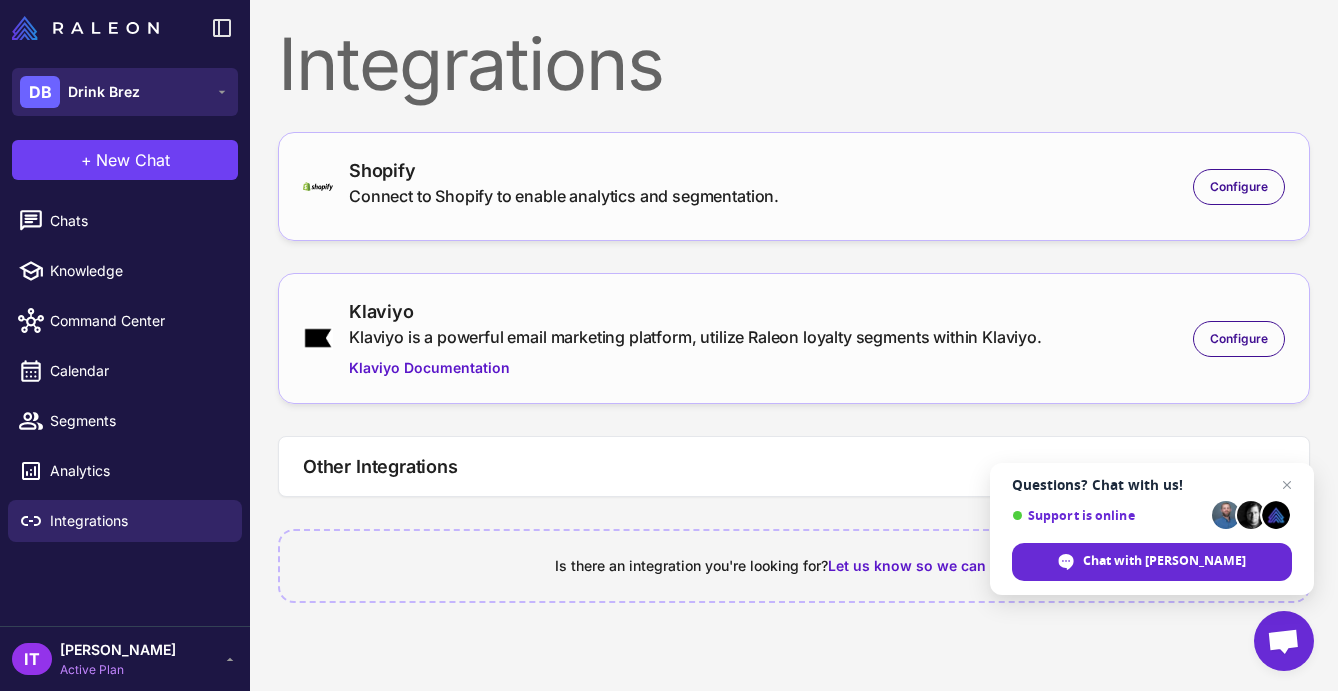 click on "DB Drink Brez" at bounding box center [125, 92] 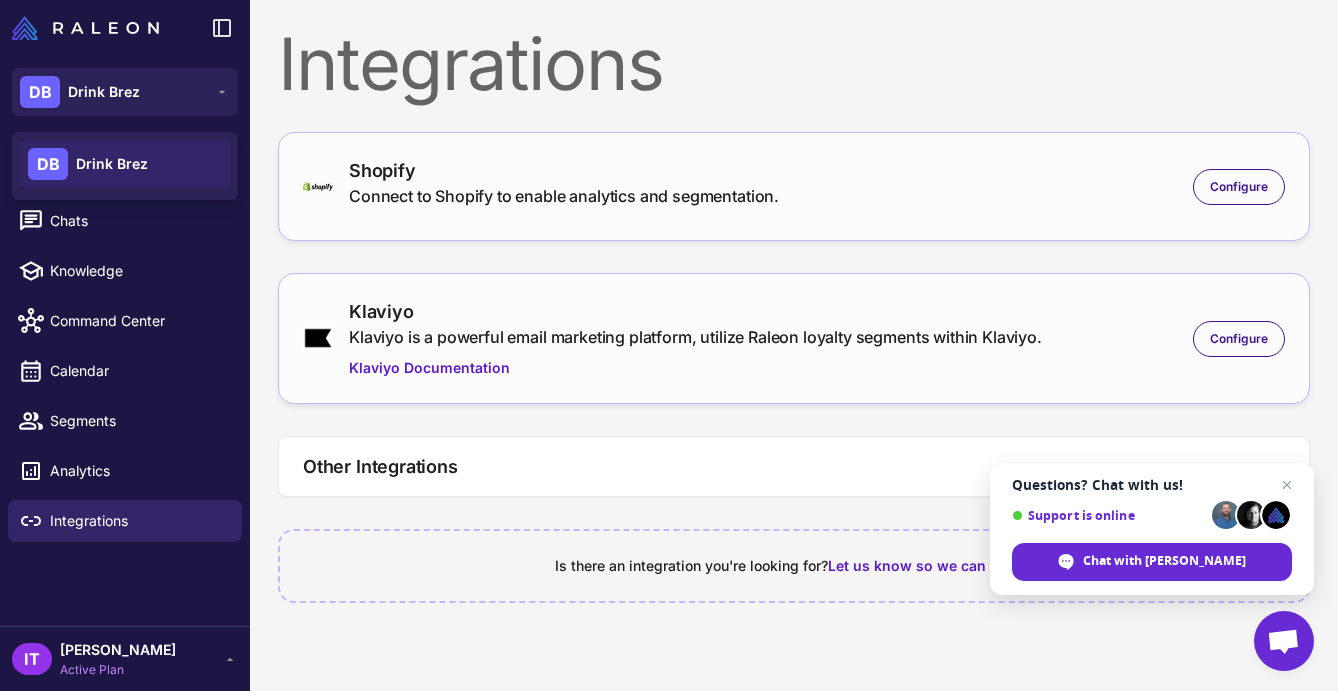 click on "DB Drink Brez" 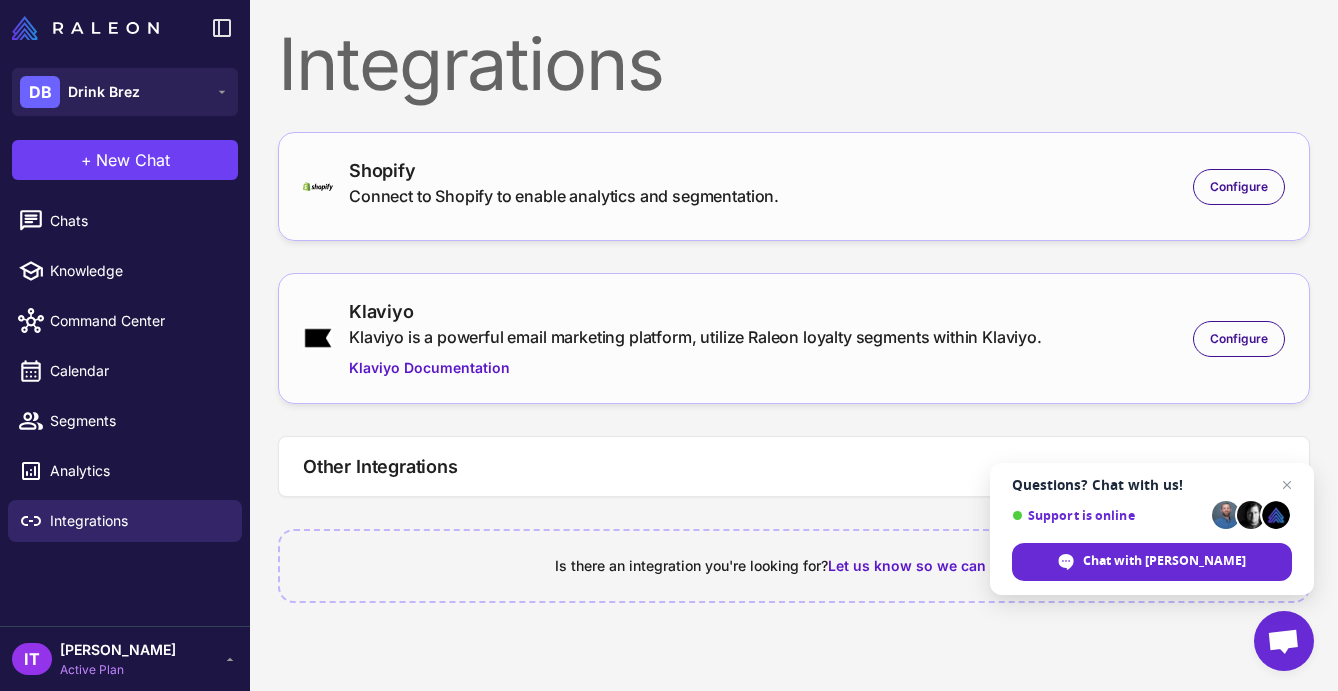 click on "Chats" 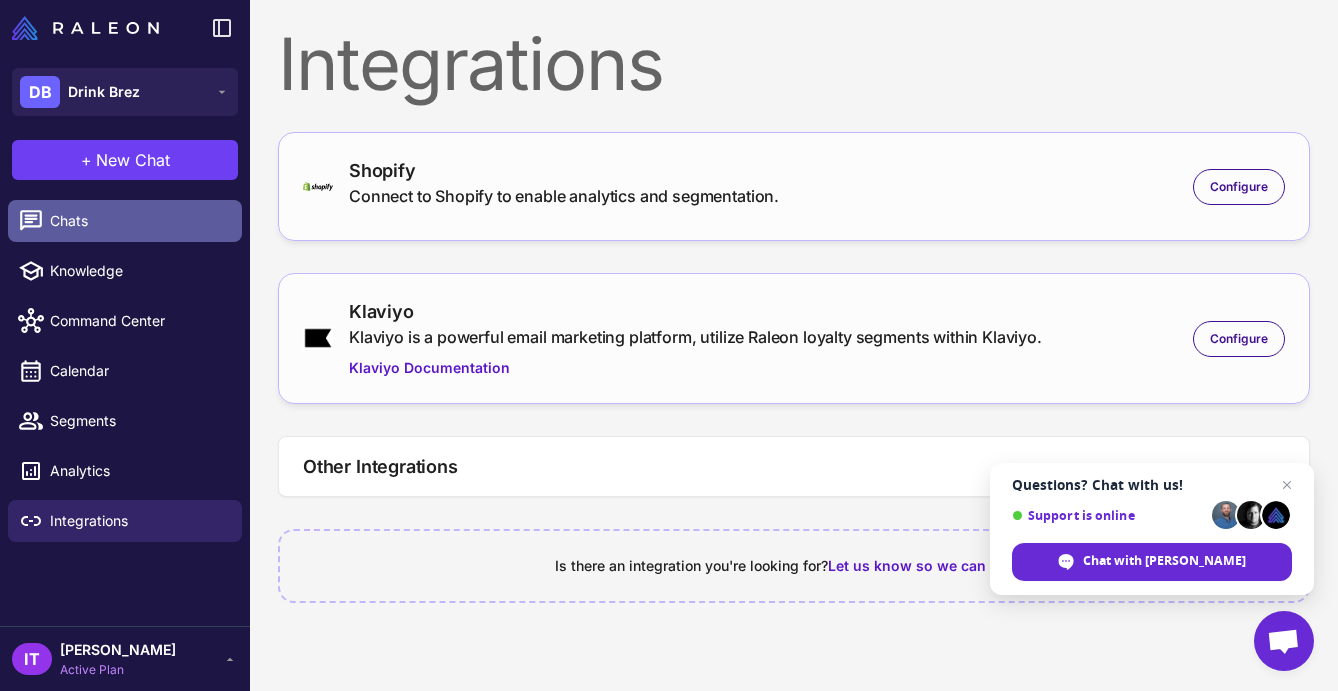 click on "Chats" at bounding box center (138, 221) 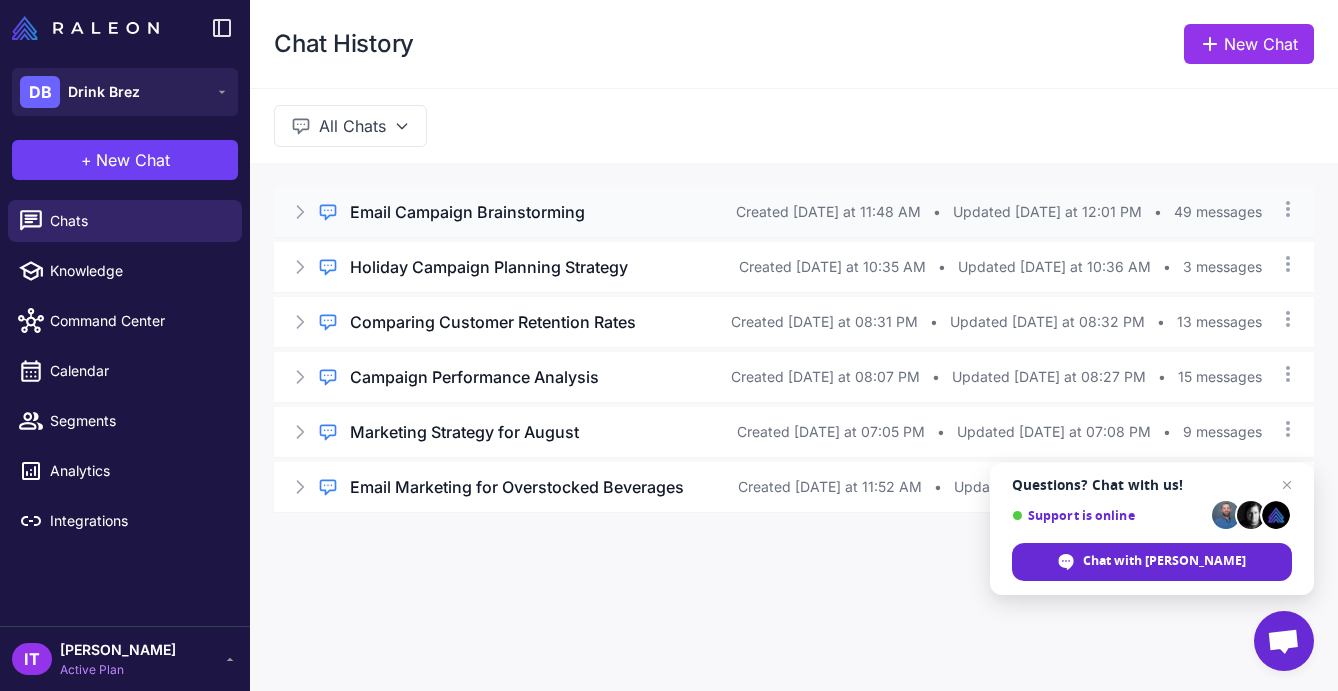 click 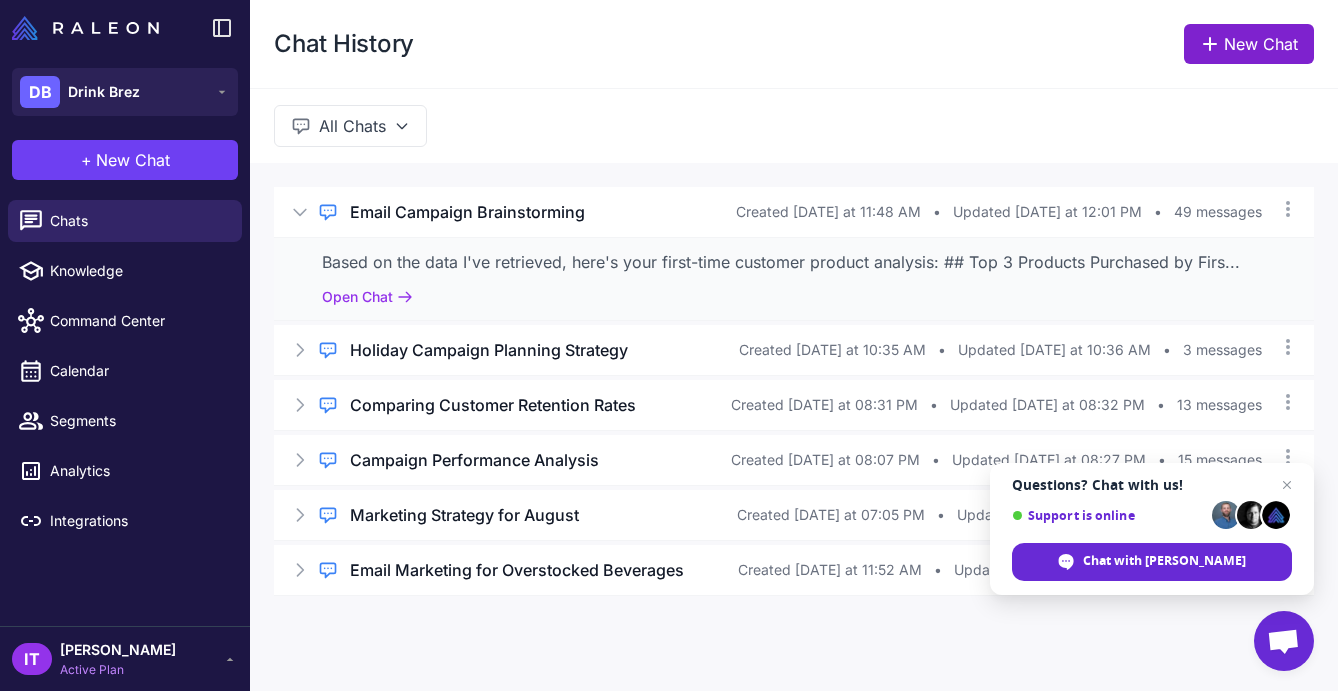 click on "New Chat" at bounding box center [1249, 44] 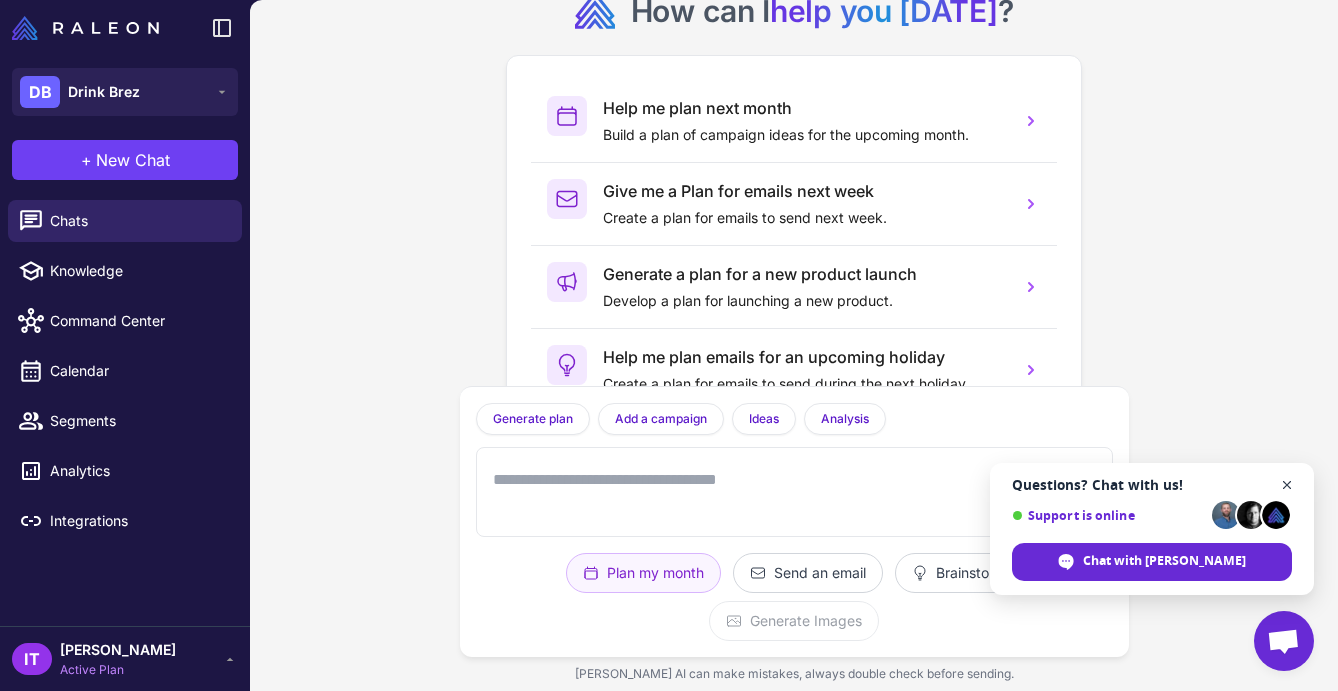 click at bounding box center [1287, 485] 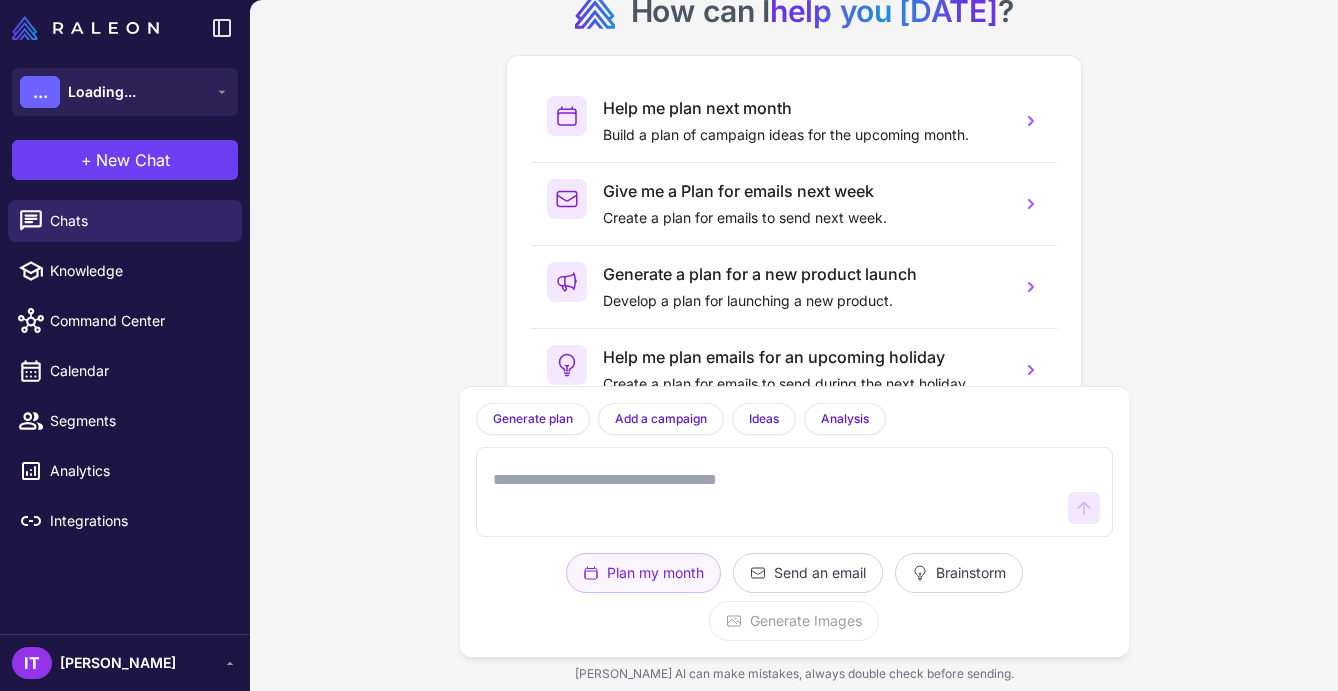 scroll, scrollTop: 0, scrollLeft: 0, axis: both 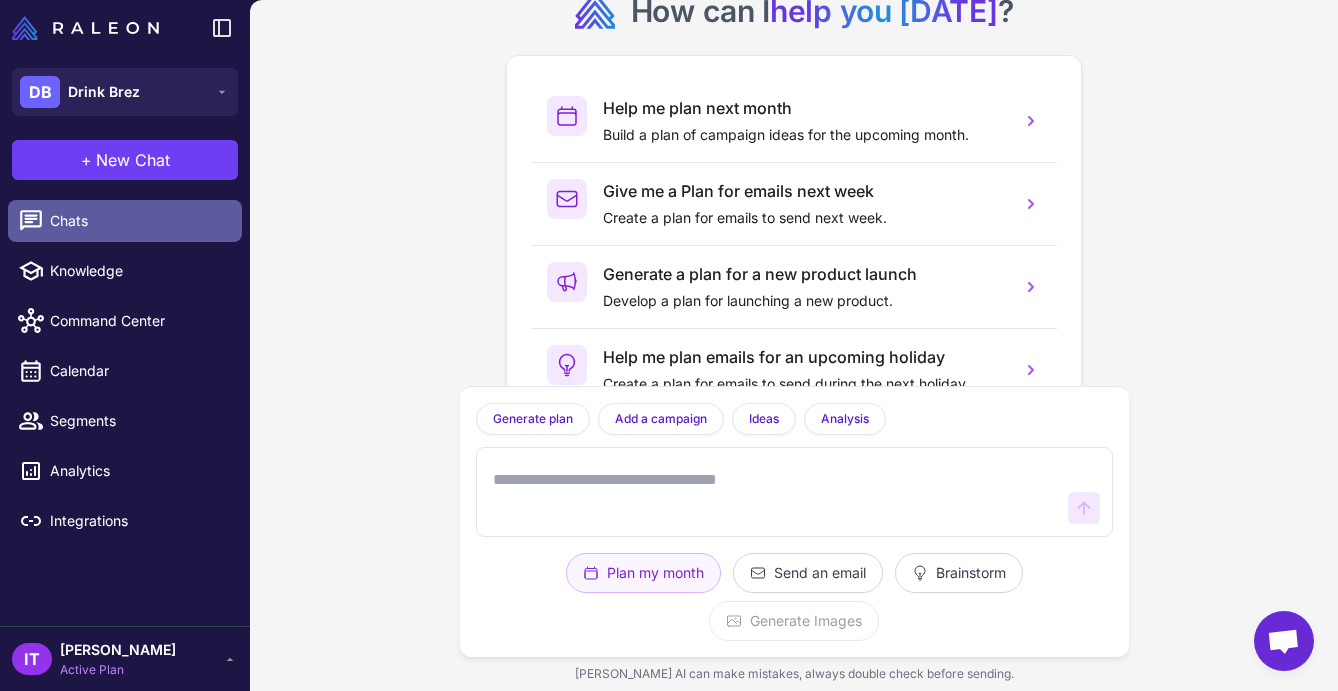 click on "Chats" at bounding box center (138, 221) 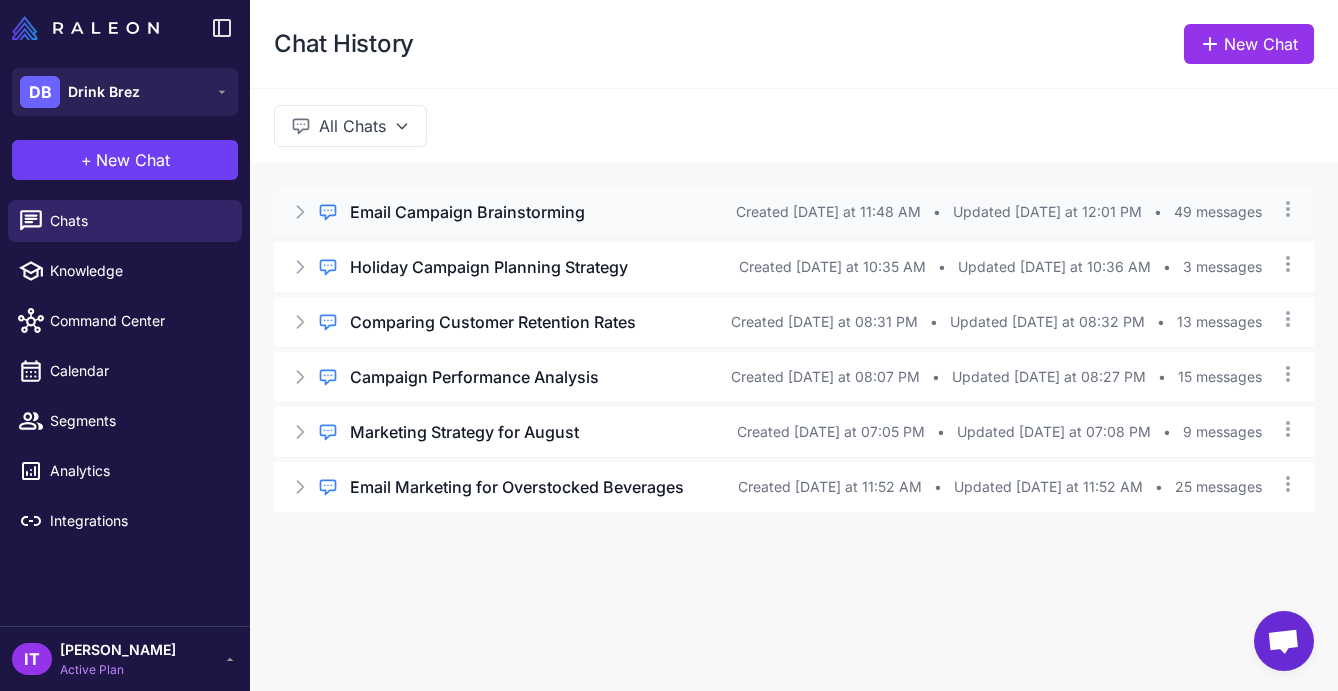 click 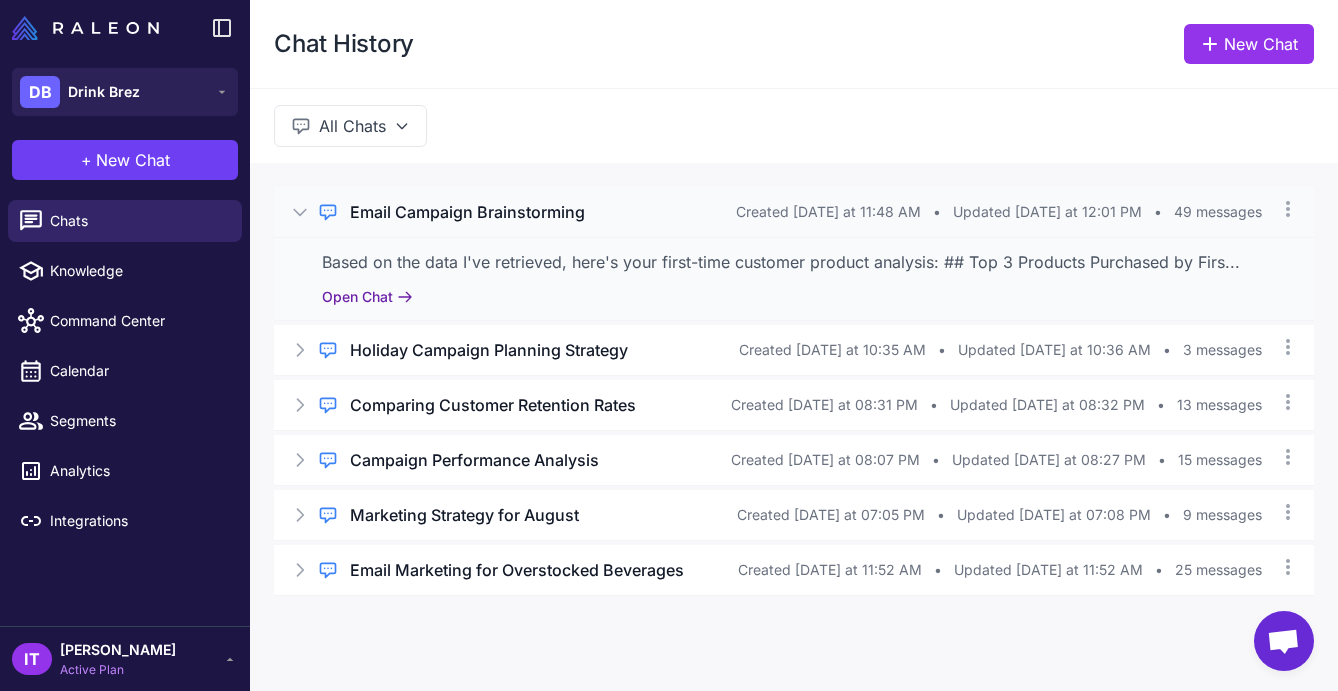 click on "Open Chat" at bounding box center [367, 297] 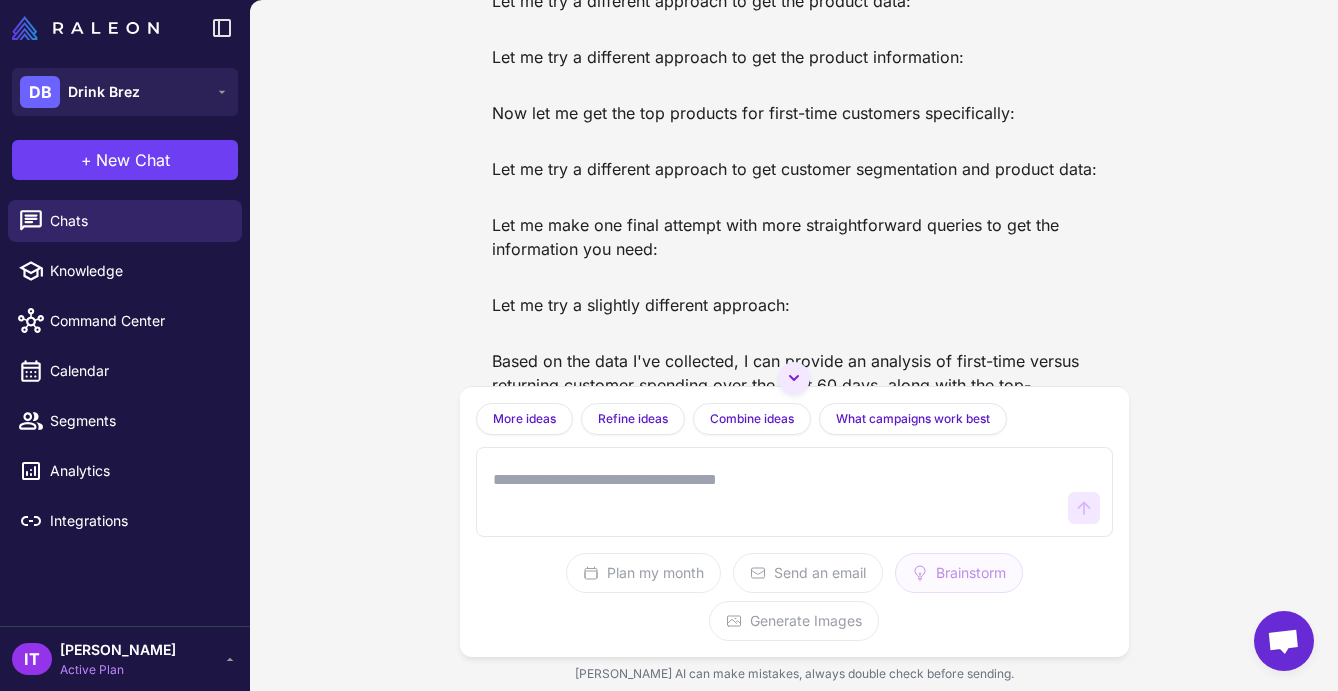 scroll, scrollTop: 1682, scrollLeft: 0, axis: vertical 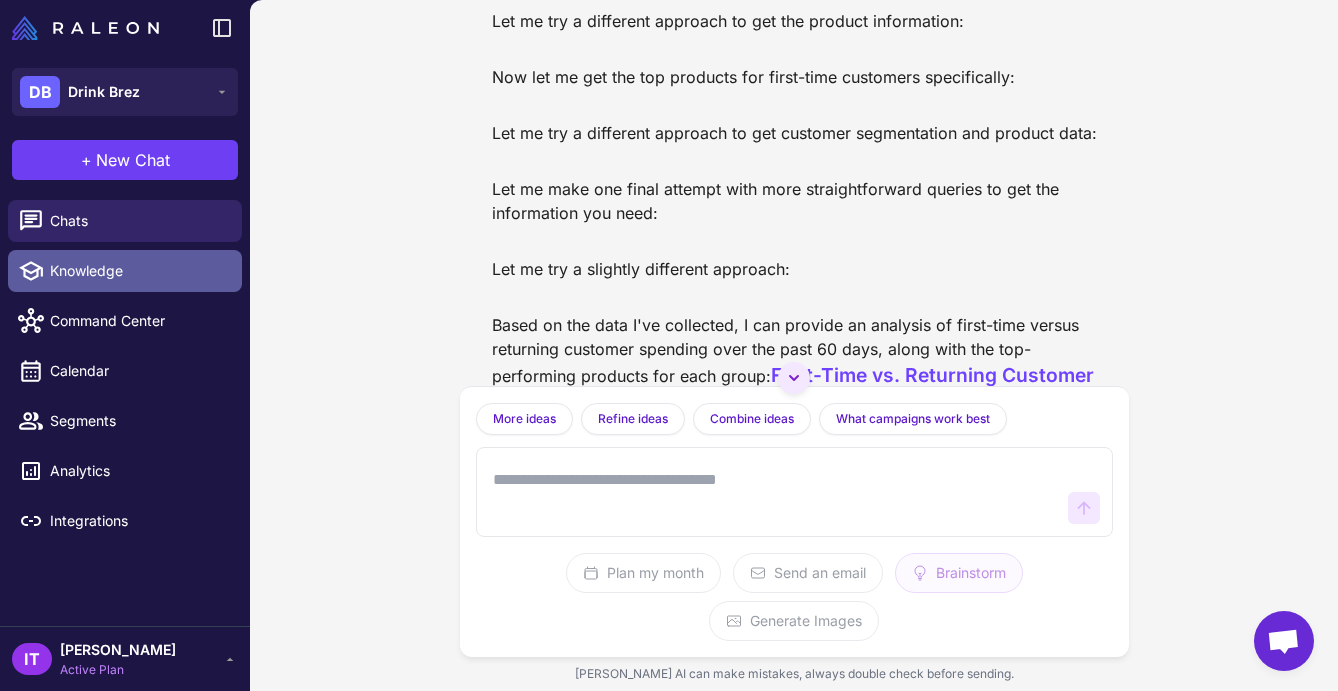 click on "Knowledge" at bounding box center (138, 271) 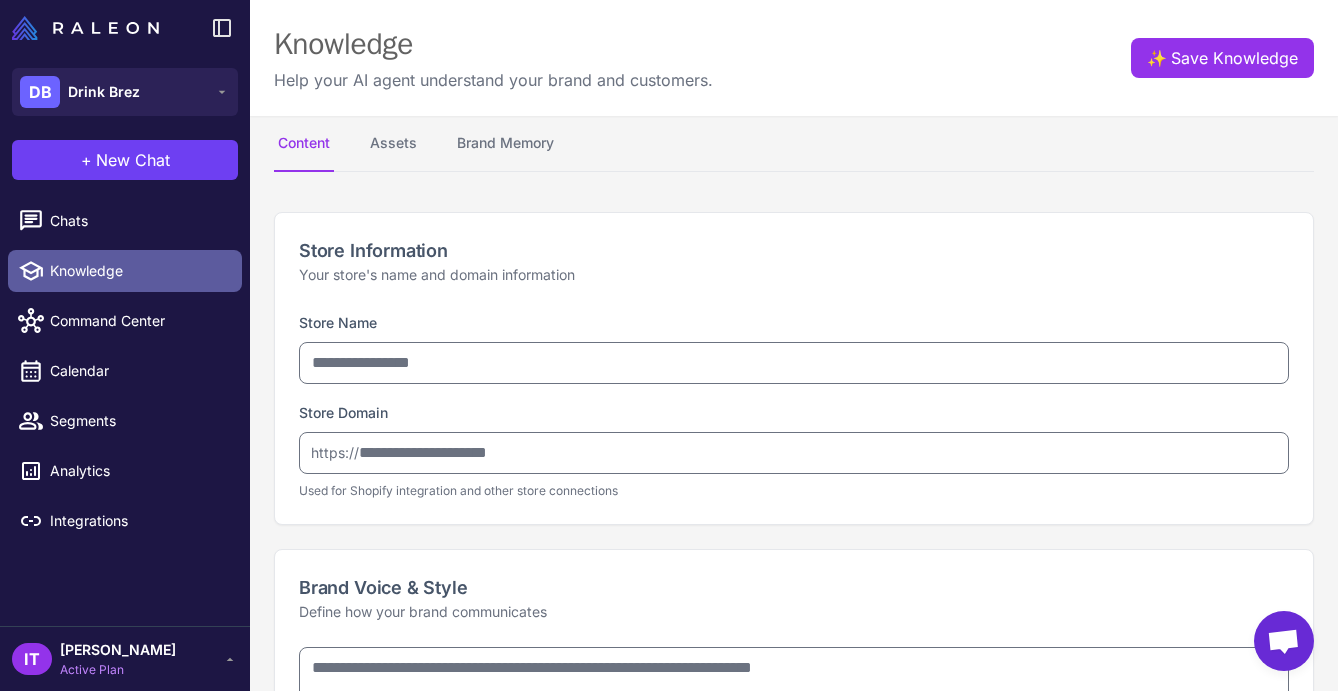 type on "**********" 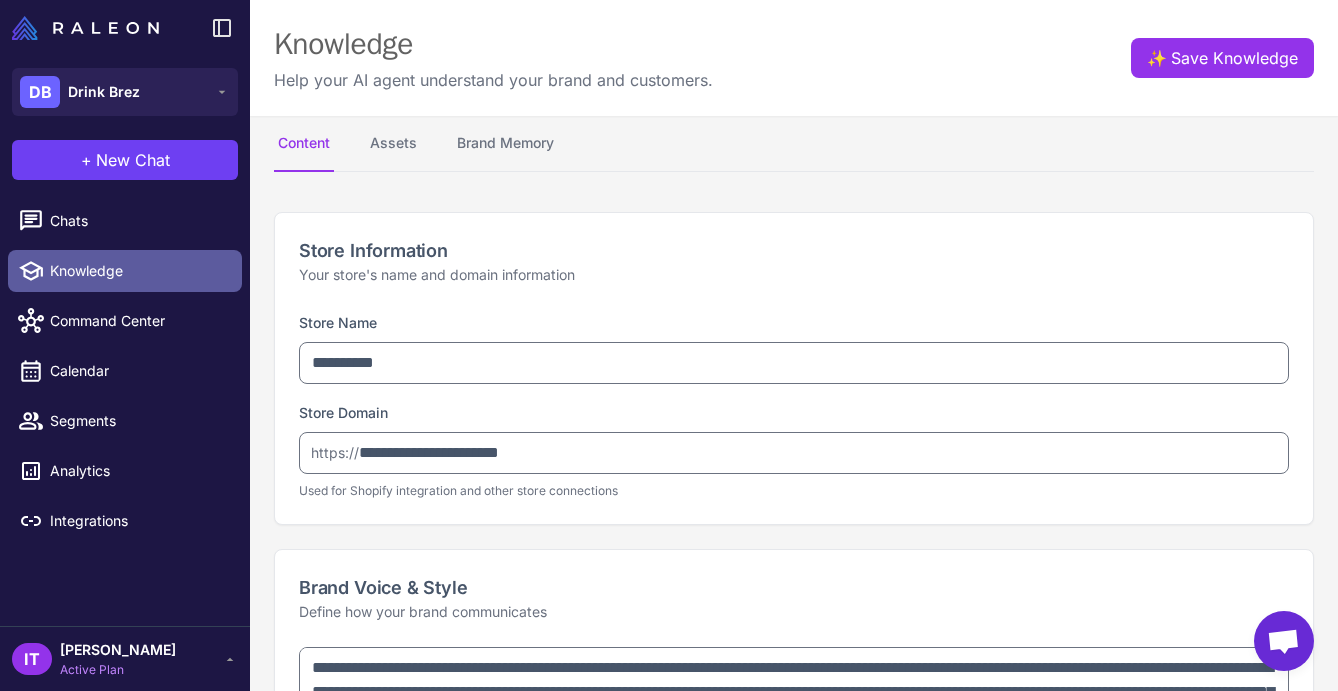 type on "**********" 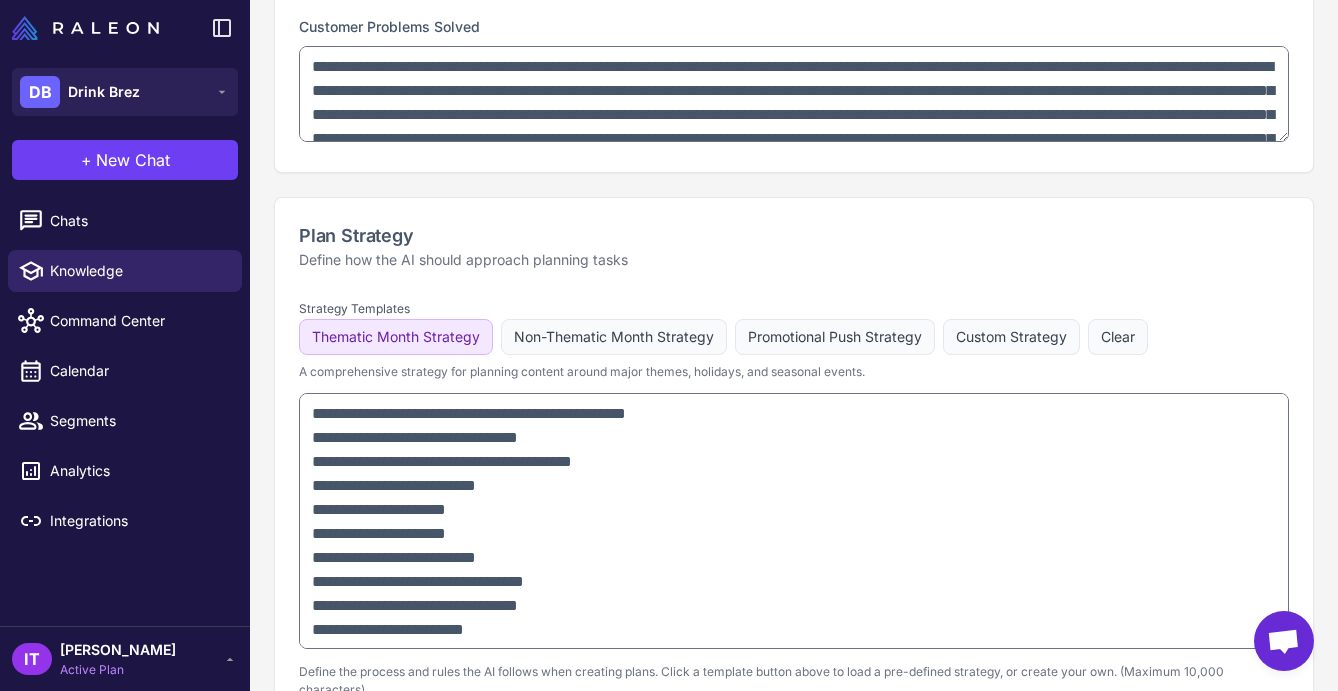 scroll, scrollTop: 1190, scrollLeft: 0, axis: vertical 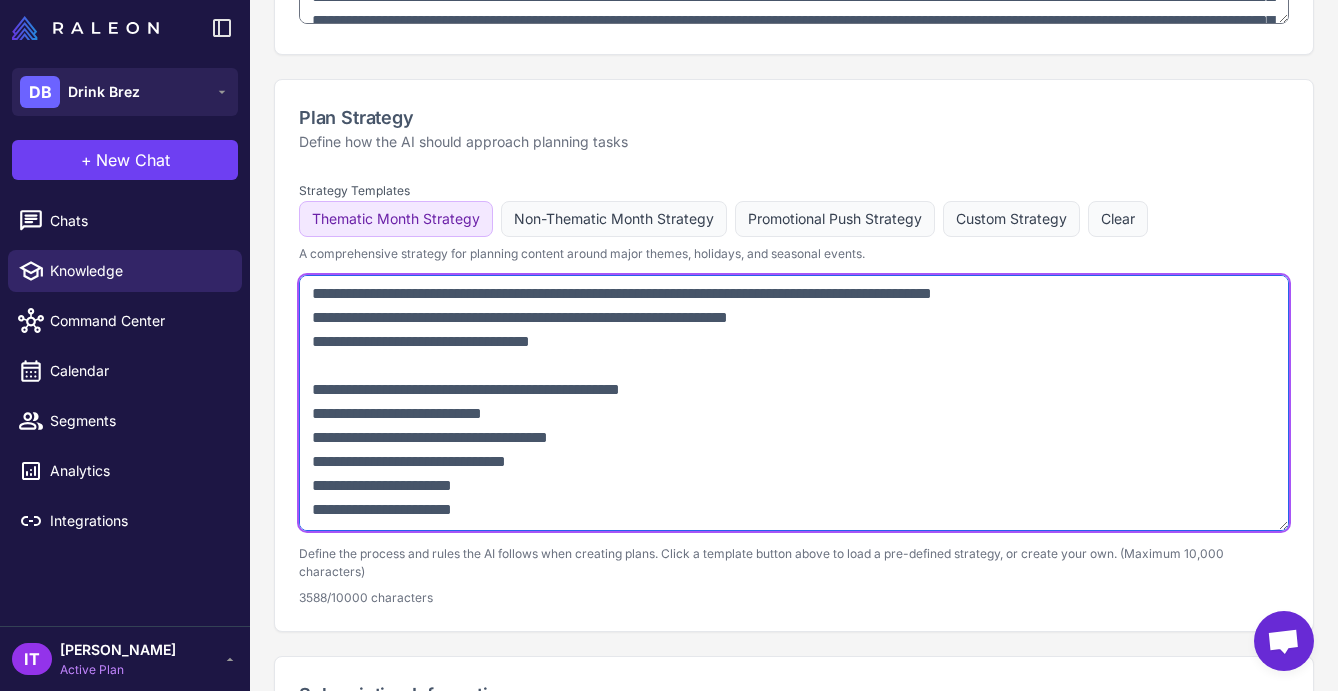 click at bounding box center (794, 403) 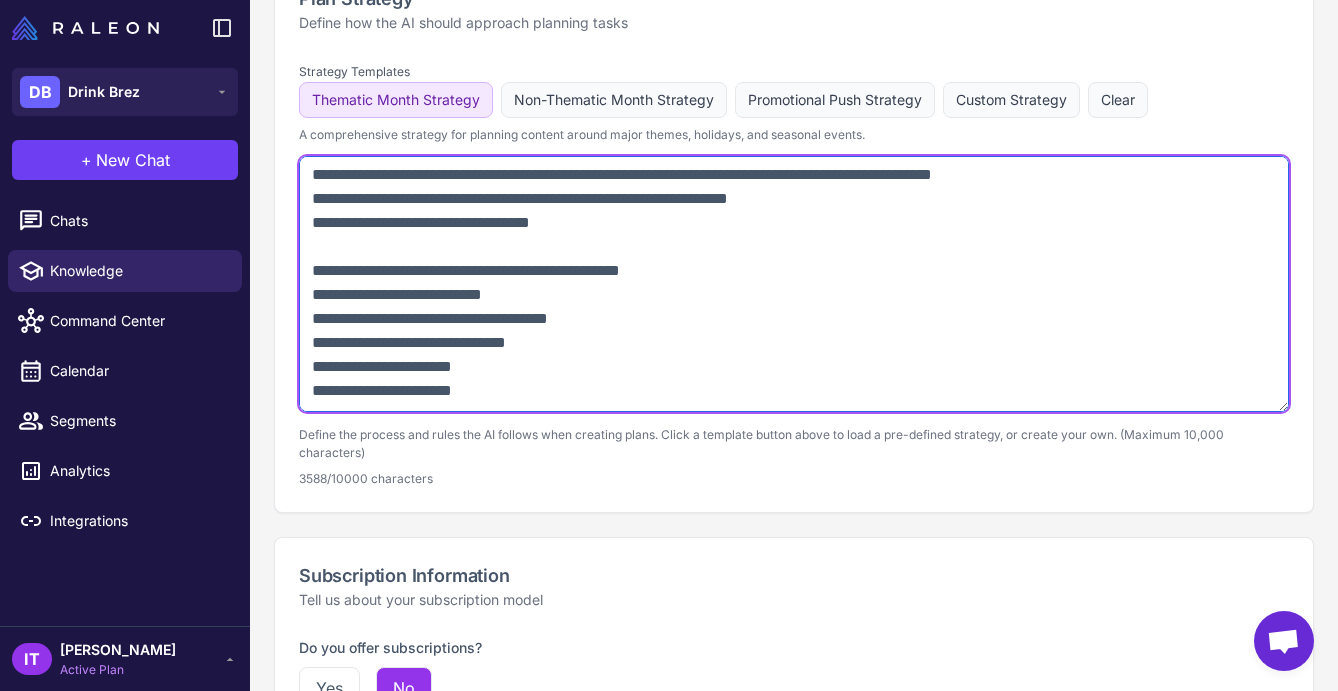 scroll, scrollTop: 1714, scrollLeft: 0, axis: vertical 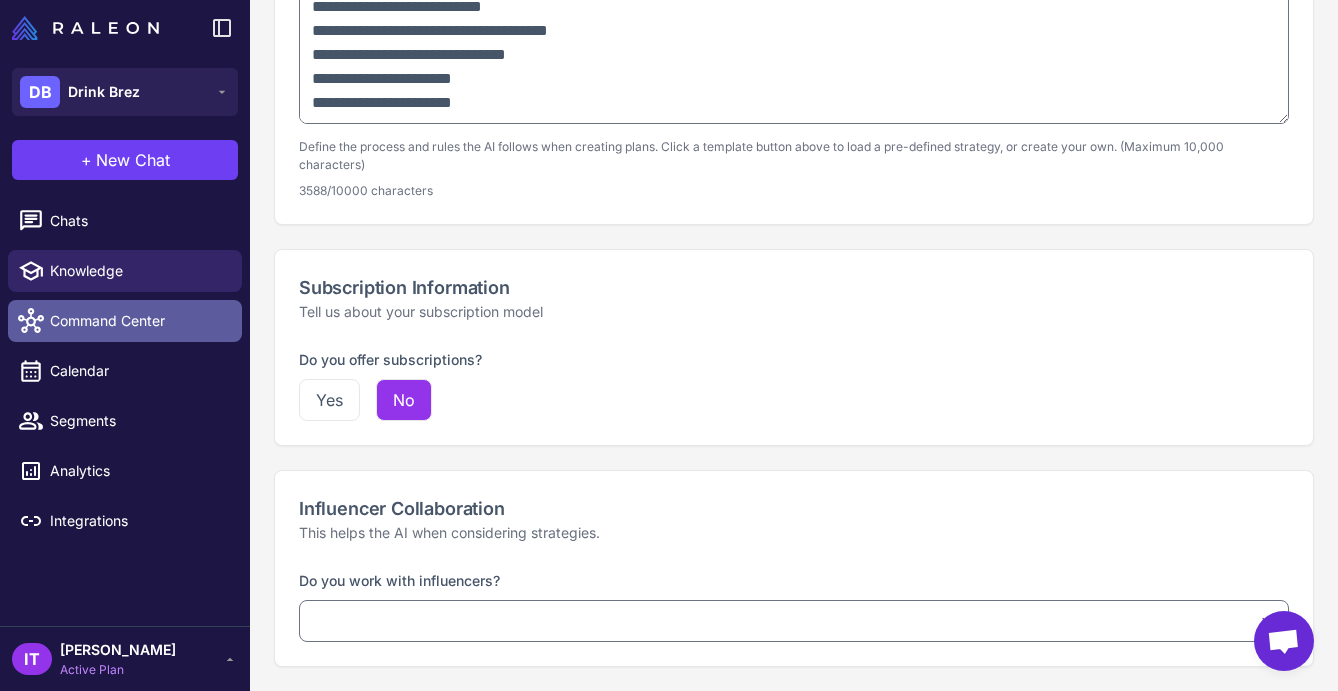 click on "Command Center" at bounding box center (138, 321) 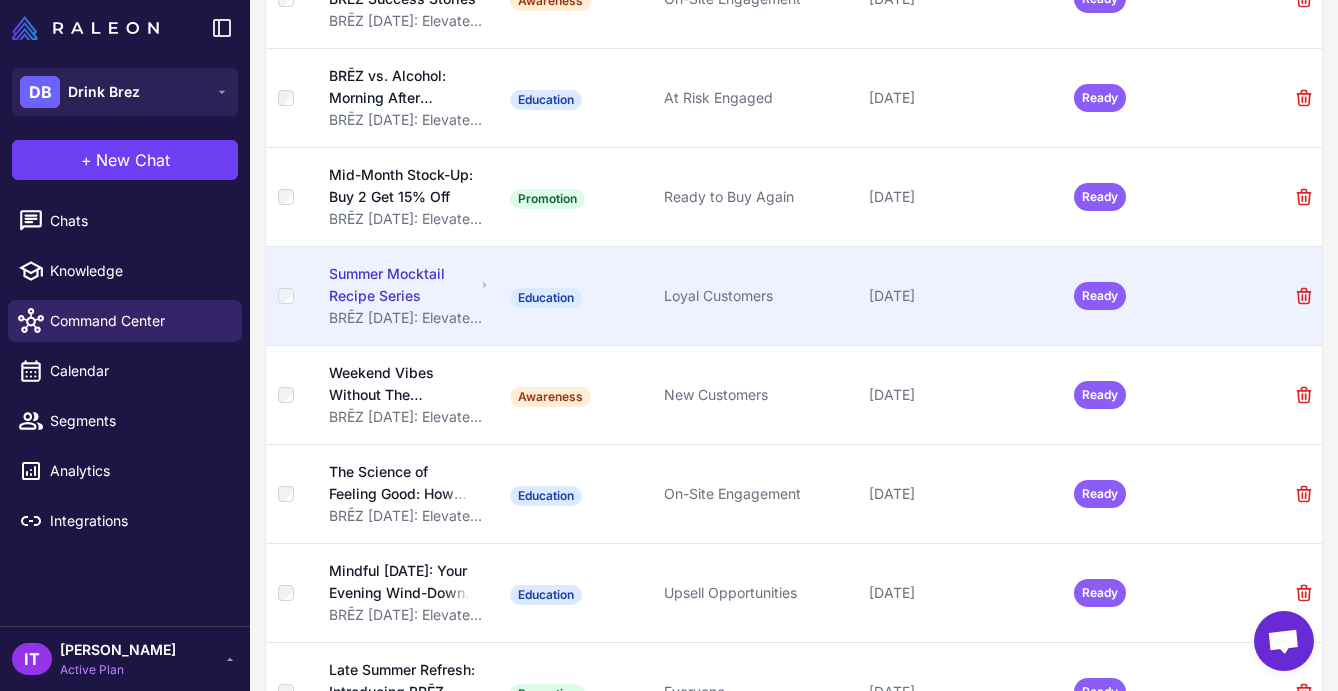 scroll, scrollTop: 1018, scrollLeft: 0, axis: vertical 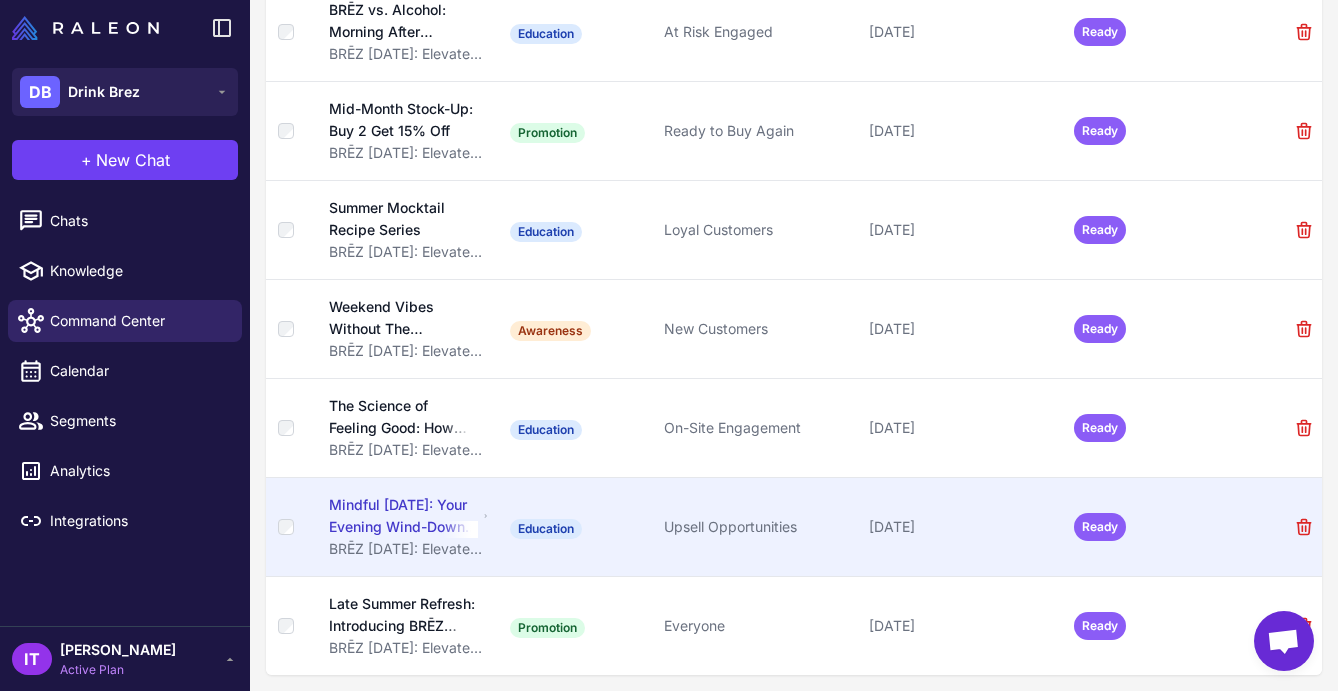 click on "Mindful Monday: Your Evening Wind-Down Ritual" at bounding box center [403, 516] 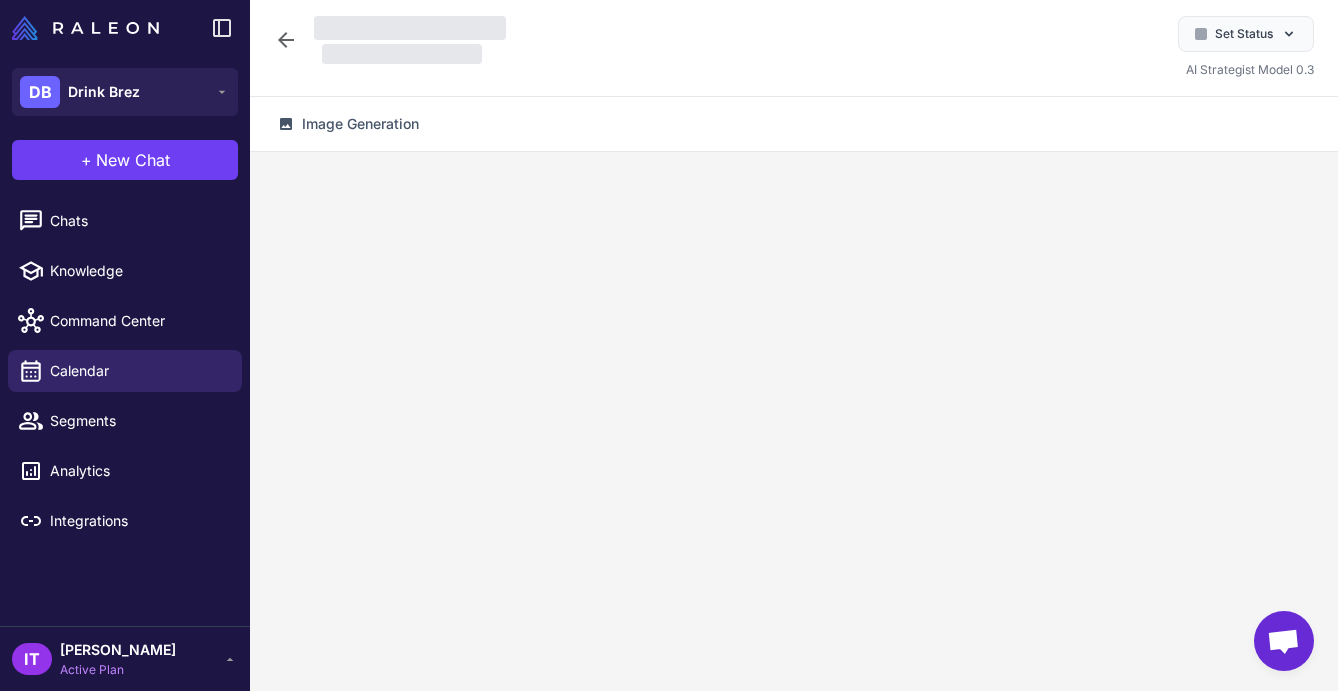 scroll, scrollTop: 0, scrollLeft: 0, axis: both 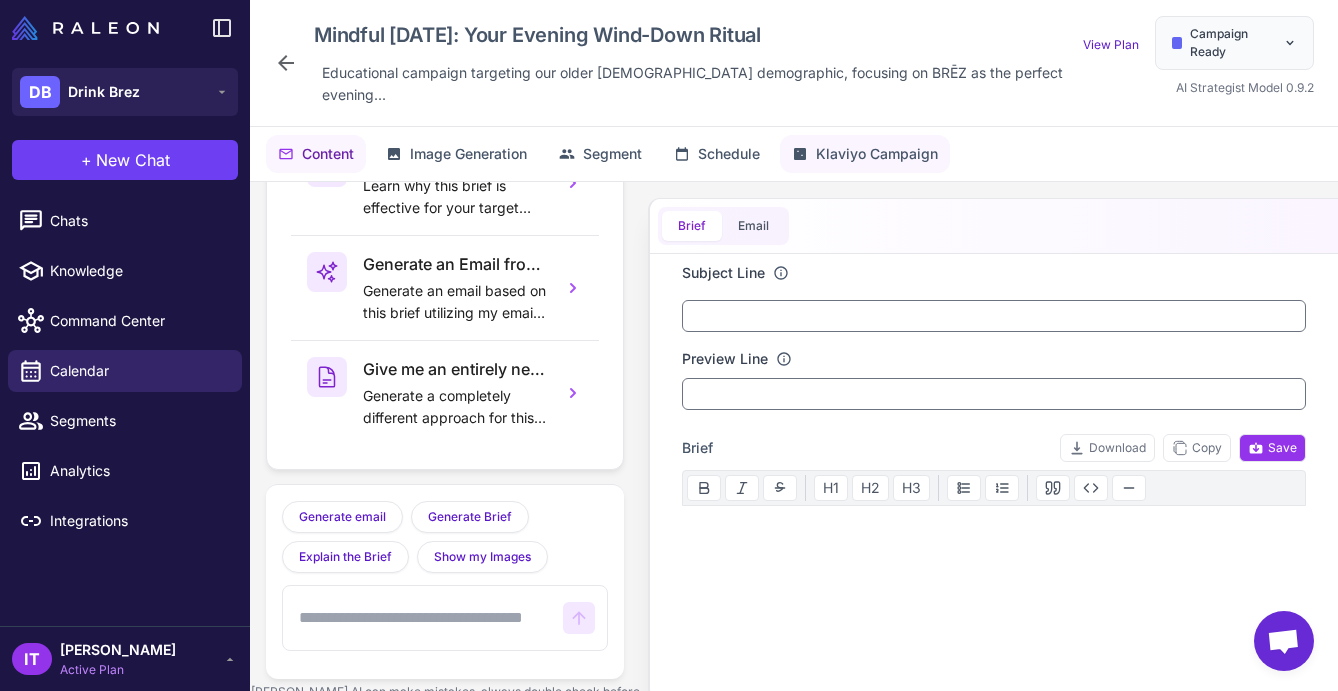 click on "Klaviyo Campaign" at bounding box center (877, 154) 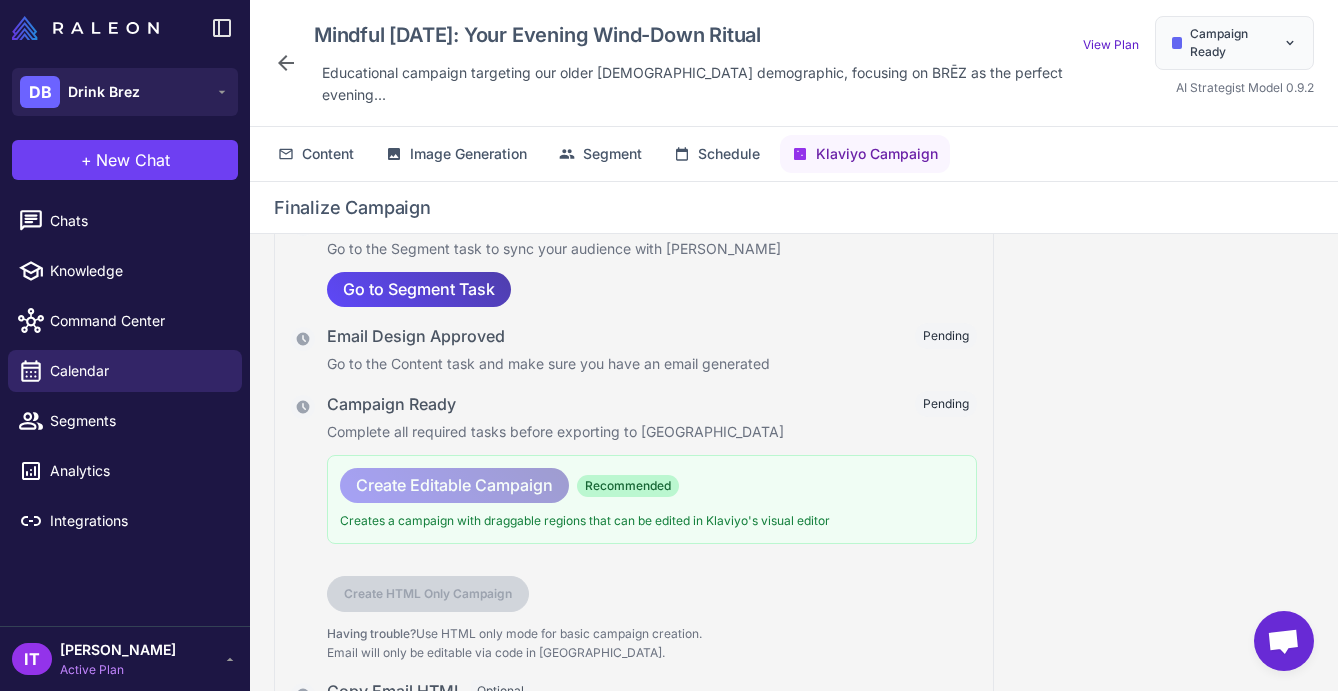scroll, scrollTop: 149, scrollLeft: 0, axis: vertical 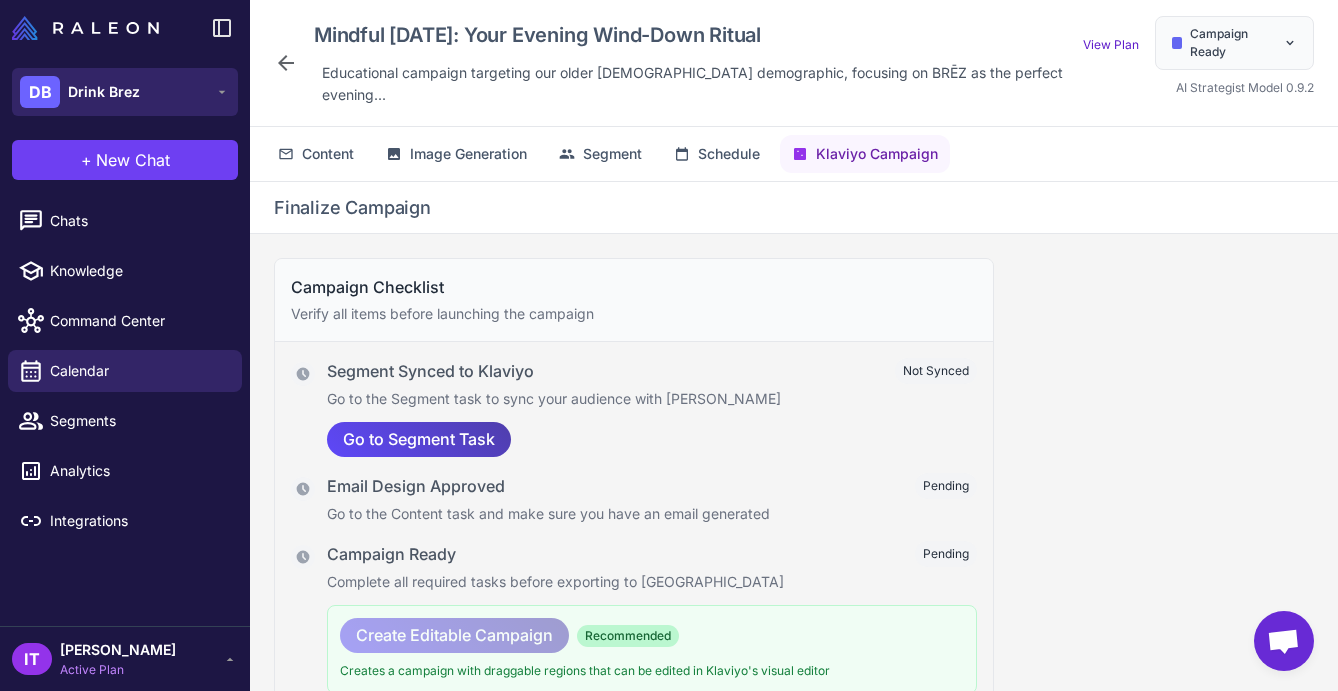click on "DB Drink Brez" at bounding box center [125, 92] 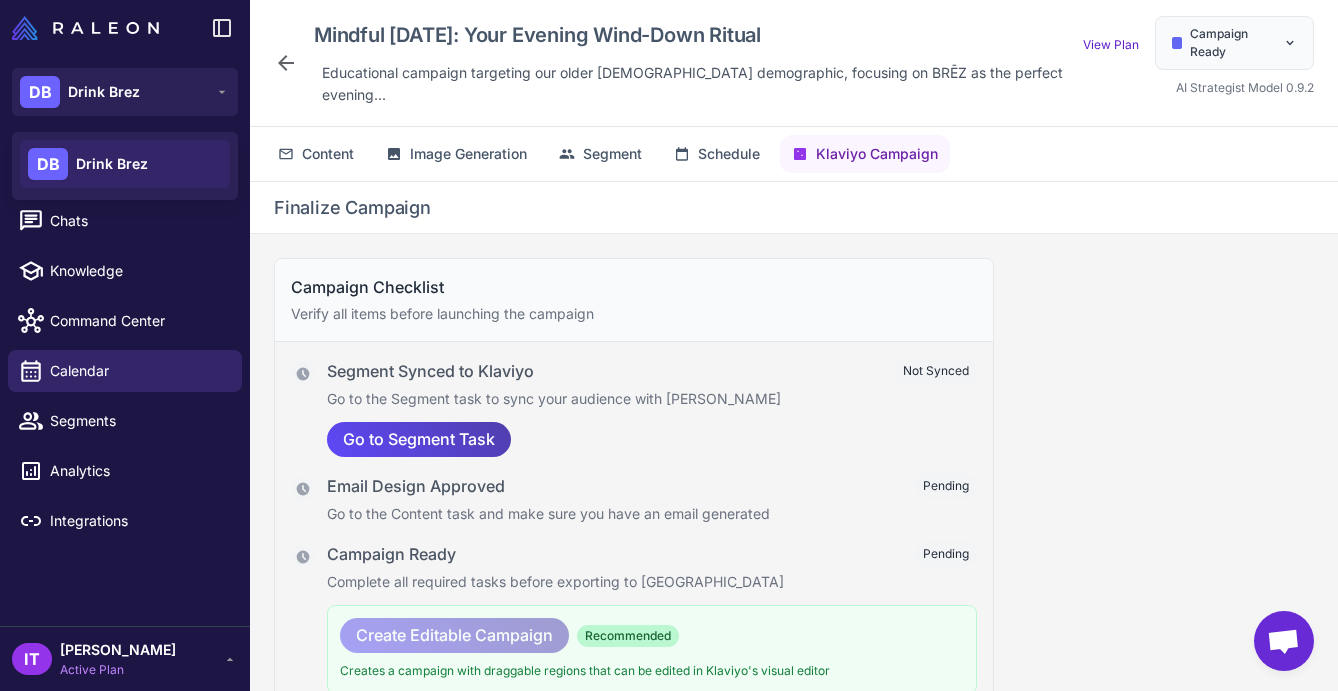 click on "DB Drink Brez" 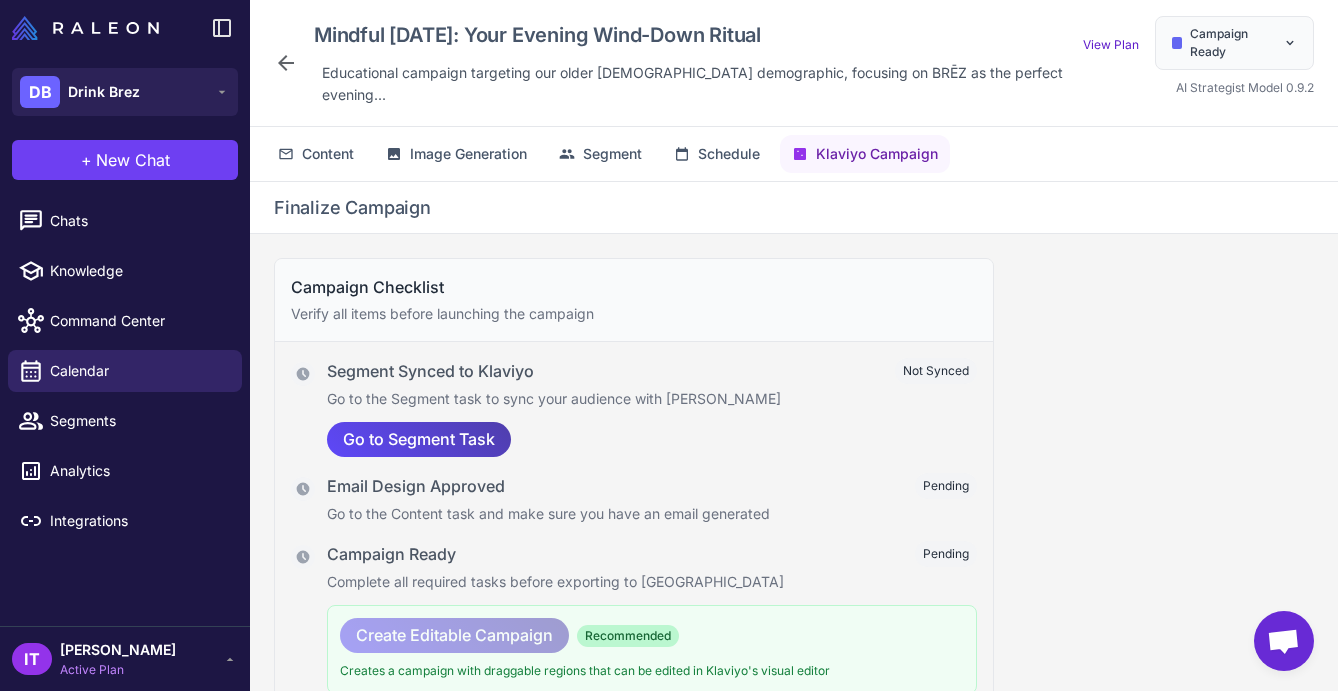 click on "IT Isabella Trangelo Active Plan" at bounding box center (125, 659) 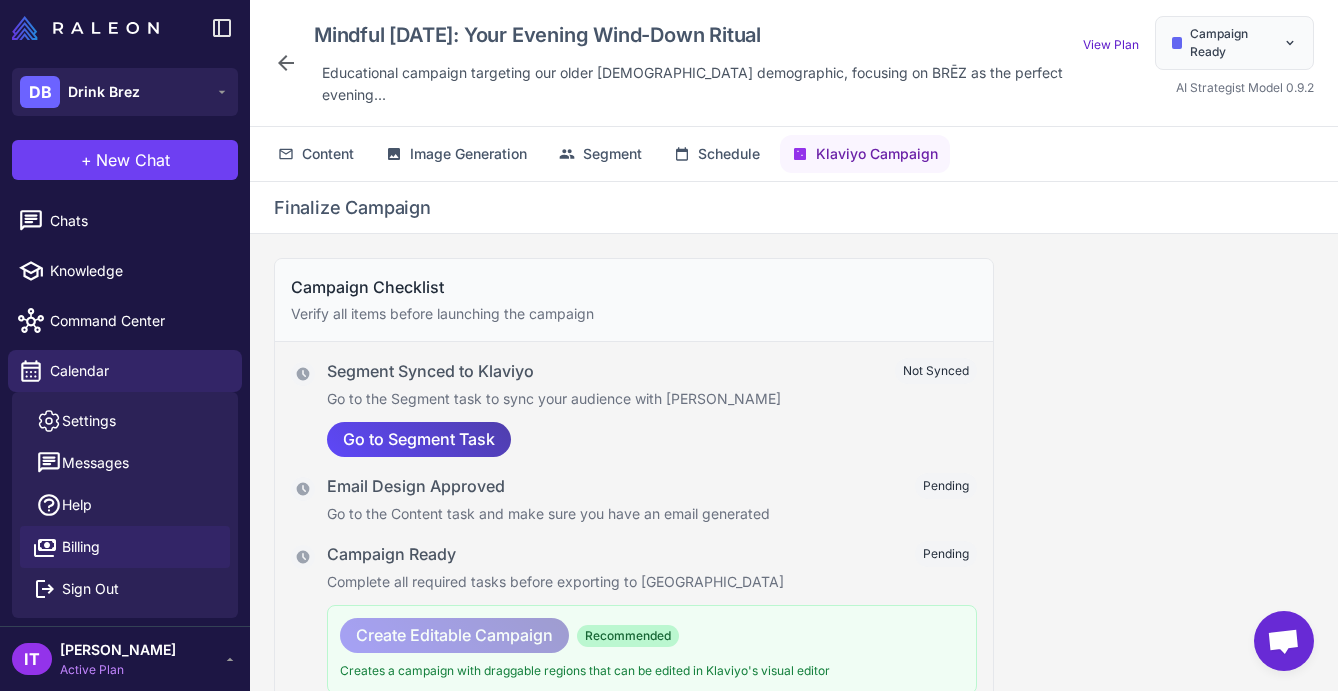 click on "Billing" at bounding box center (81, 547) 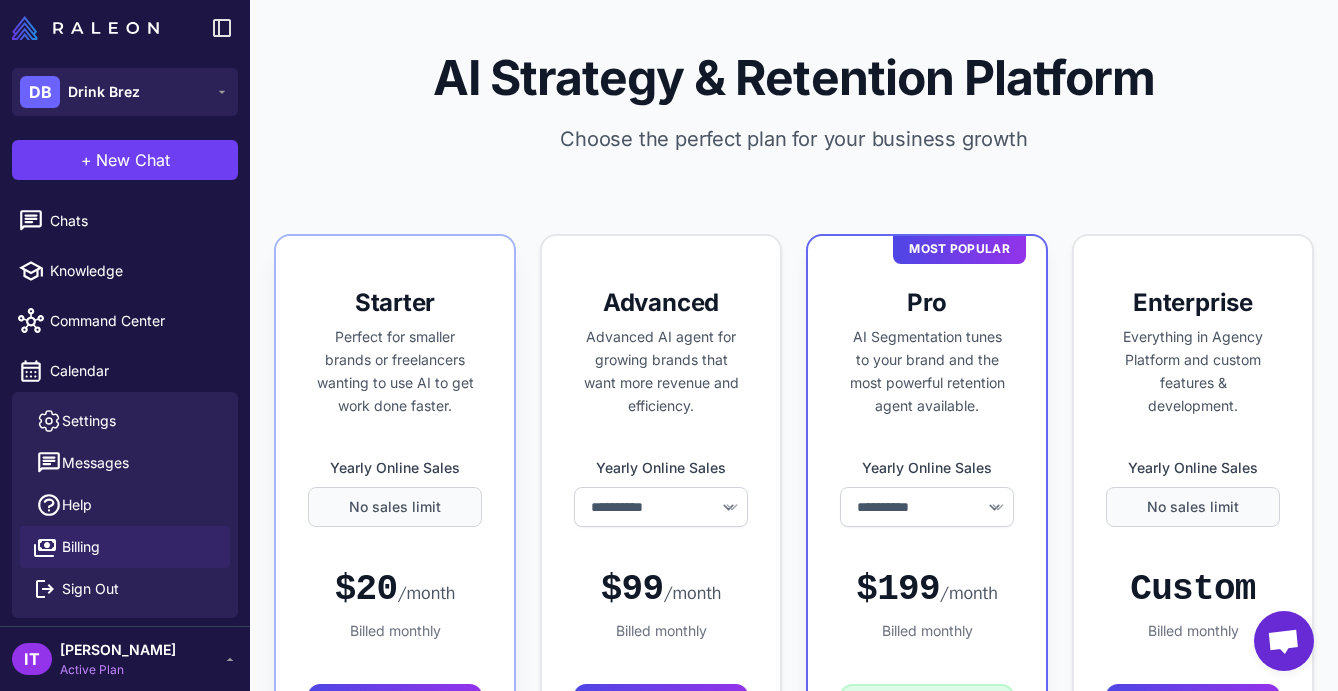 select on "********" 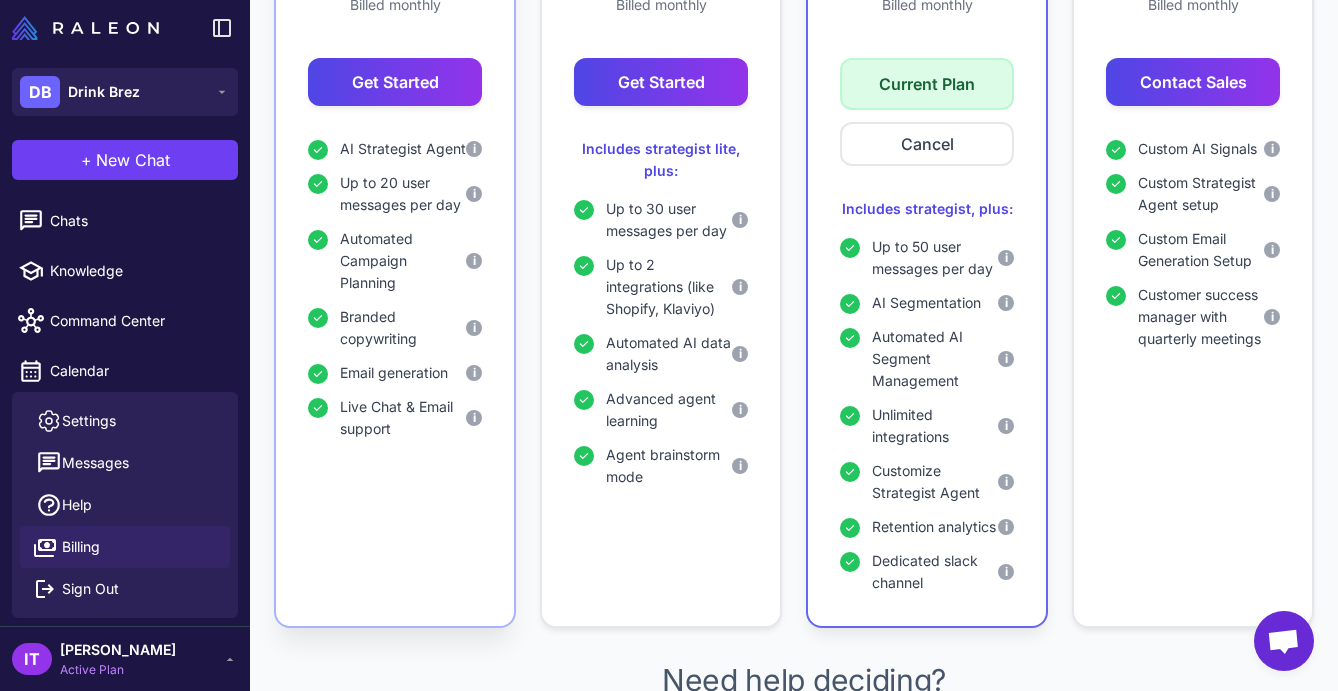 scroll, scrollTop: 627, scrollLeft: 0, axis: vertical 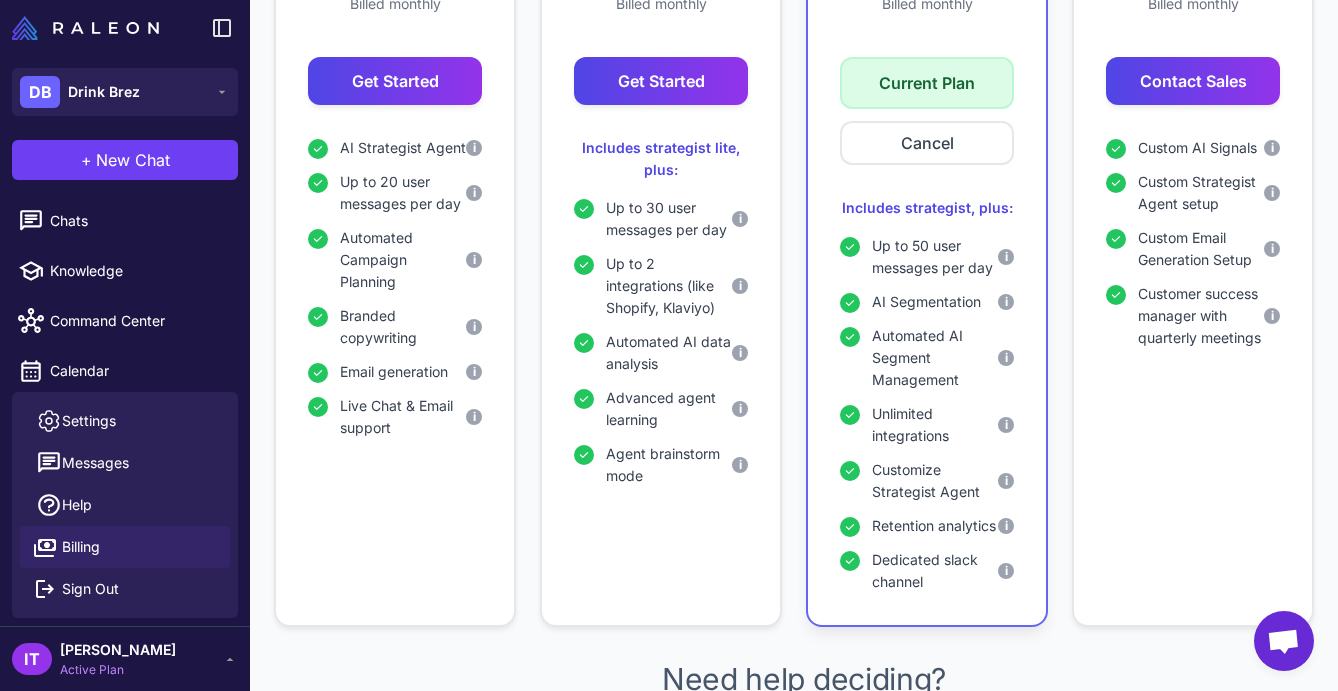 click on "Billing" 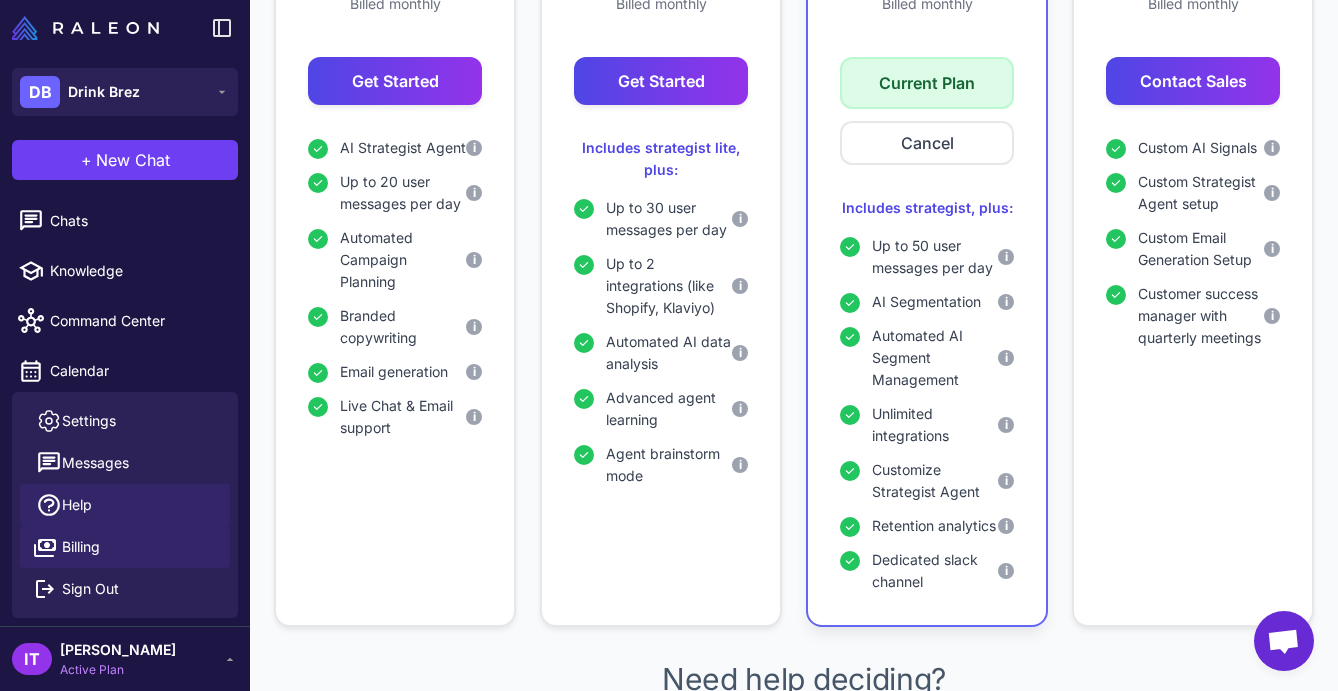 click on "Help" 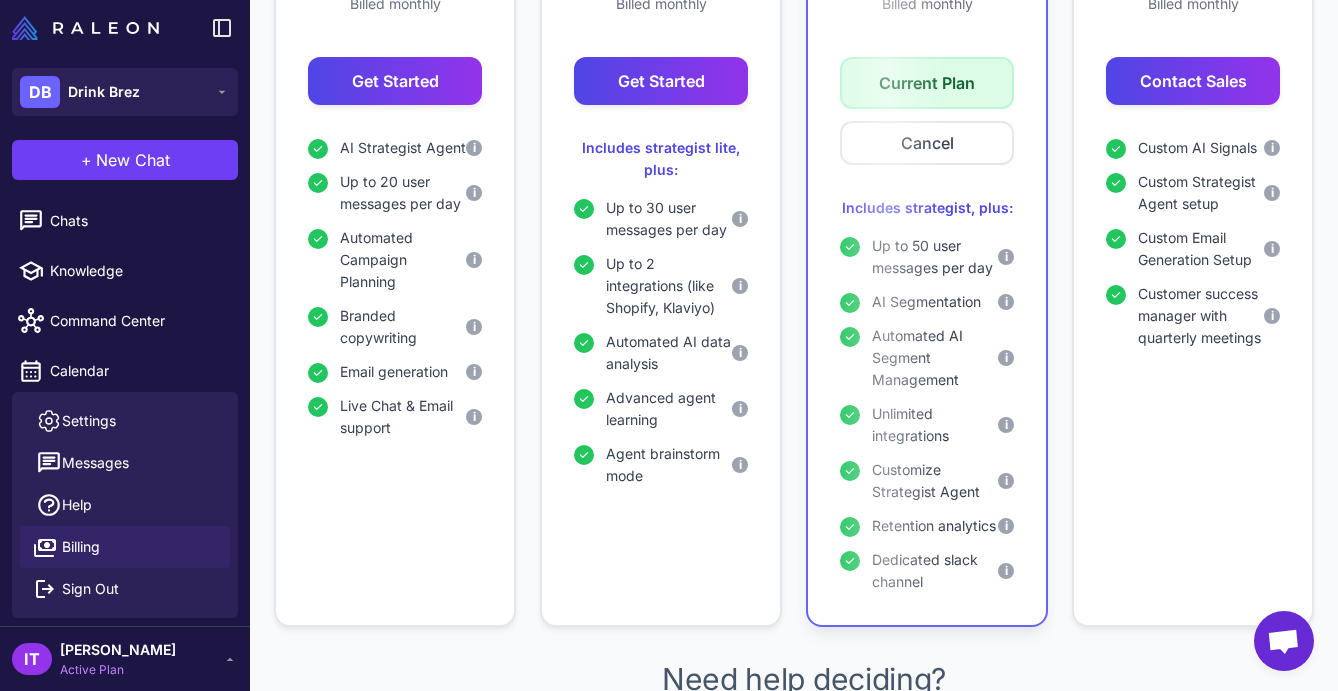 click on "IT Isabella Trangelo Active Plan" at bounding box center (125, 659) 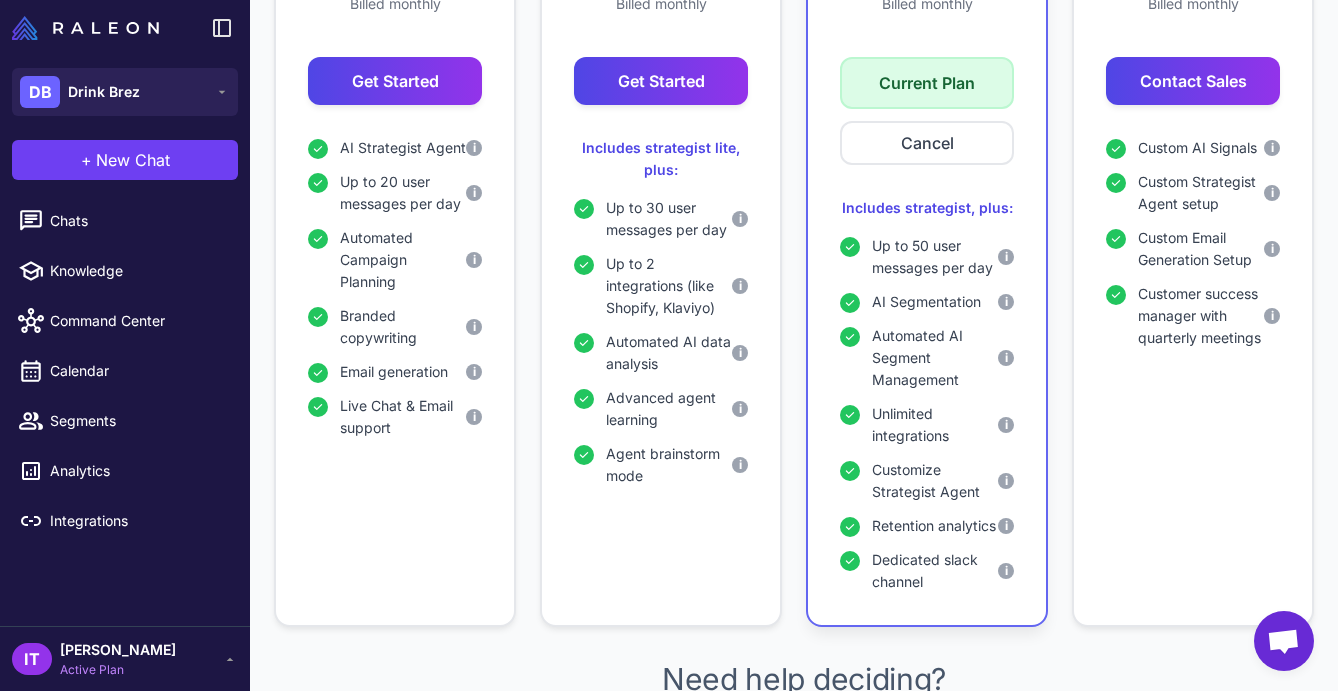 click on "IT Isabella Trangelo Active Plan" at bounding box center (125, 659) 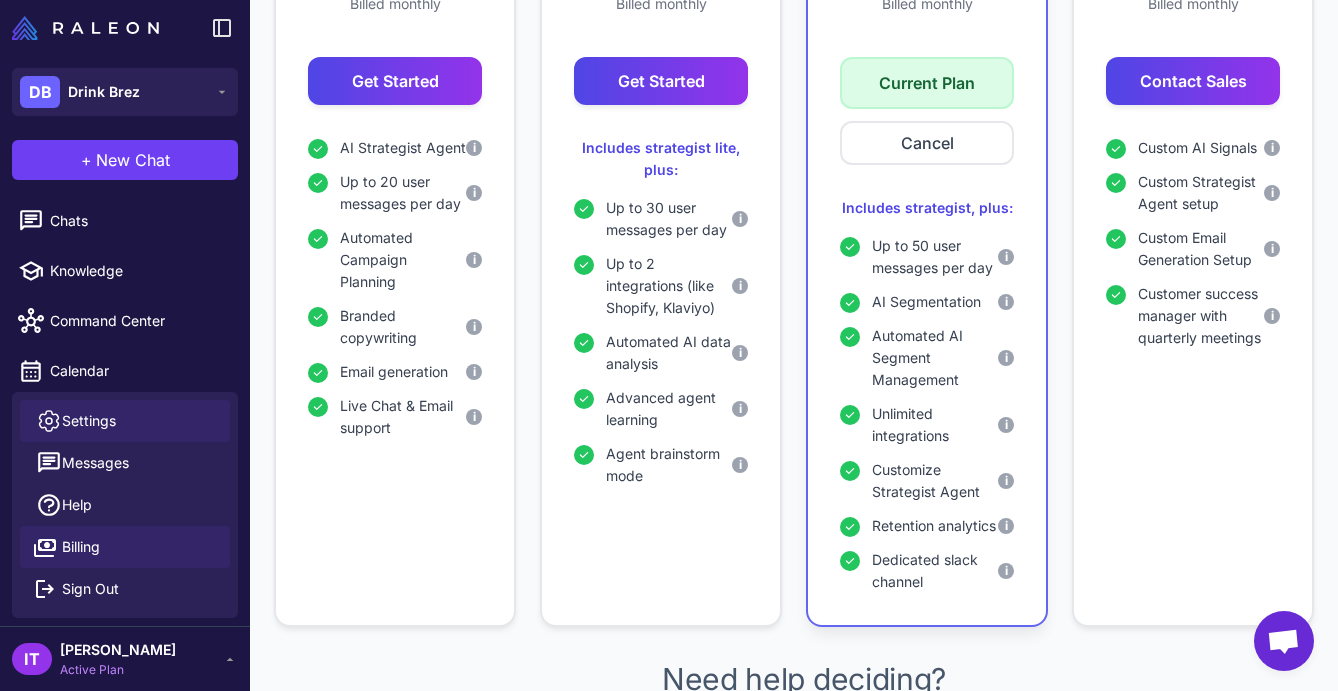 click on "Settings" 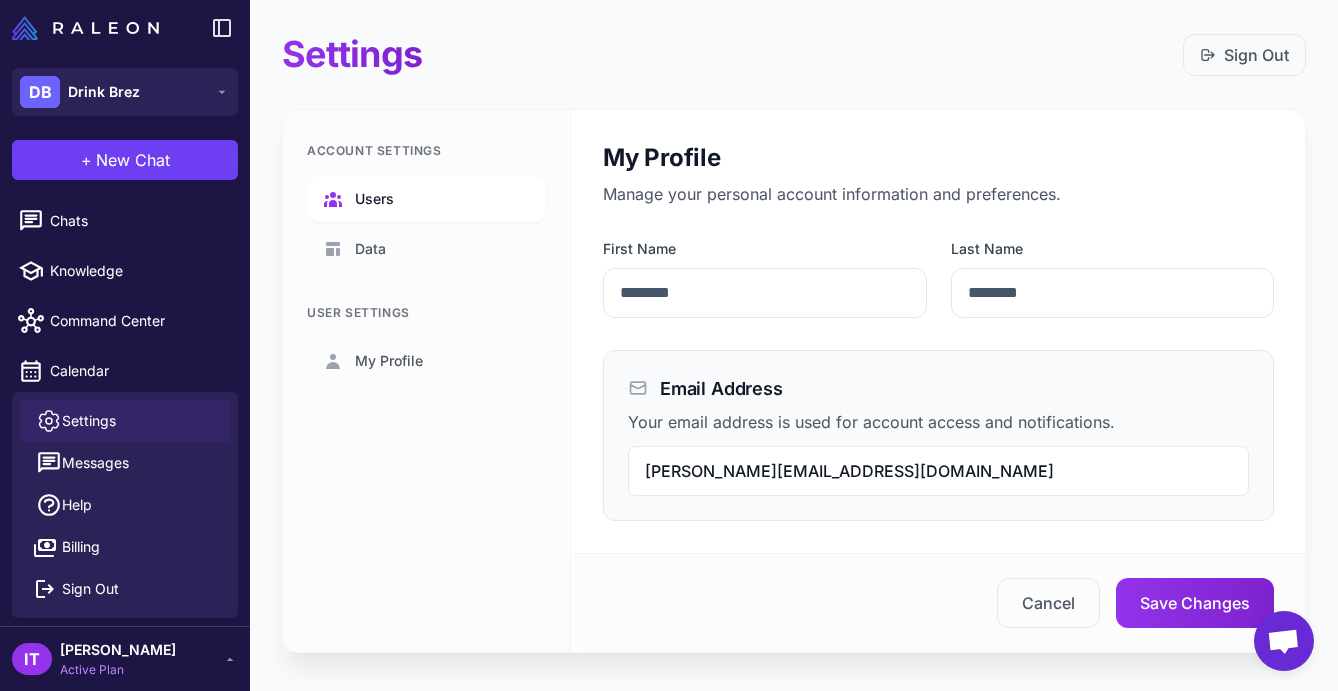 click on "Users" at bounding box center (426, 199) 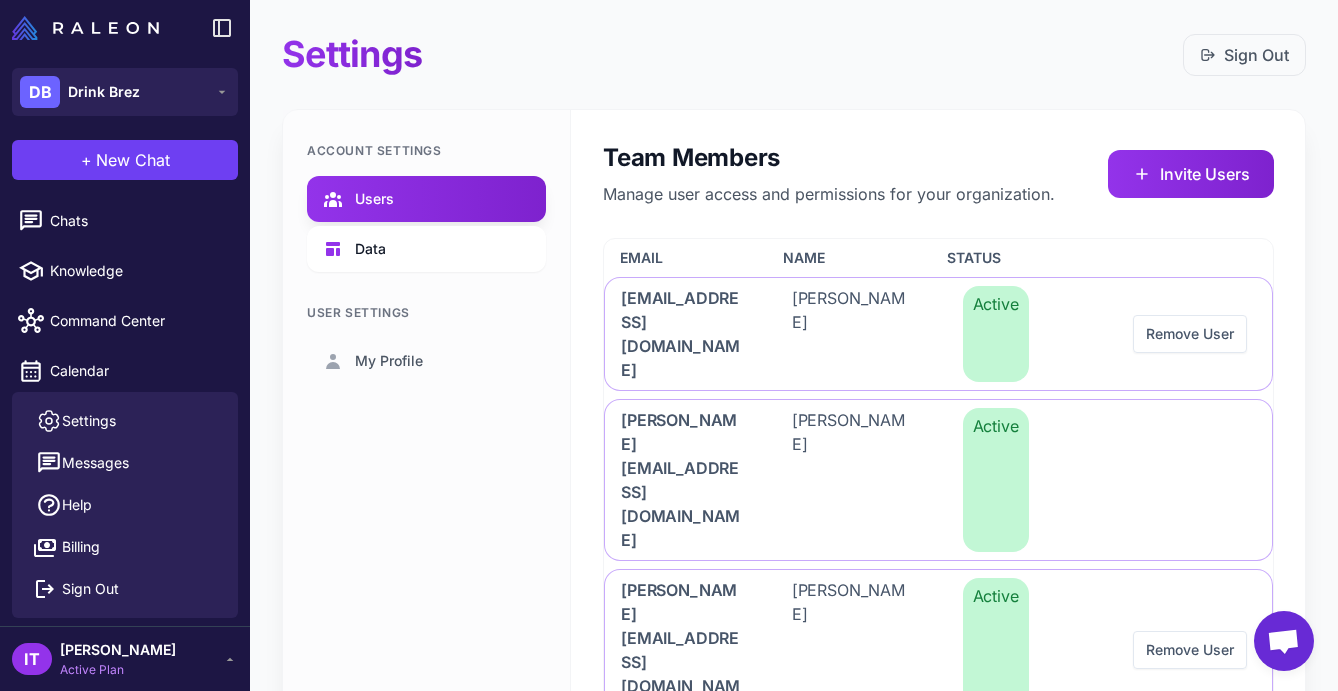 click on "Data" at bounding box center (426, 249) 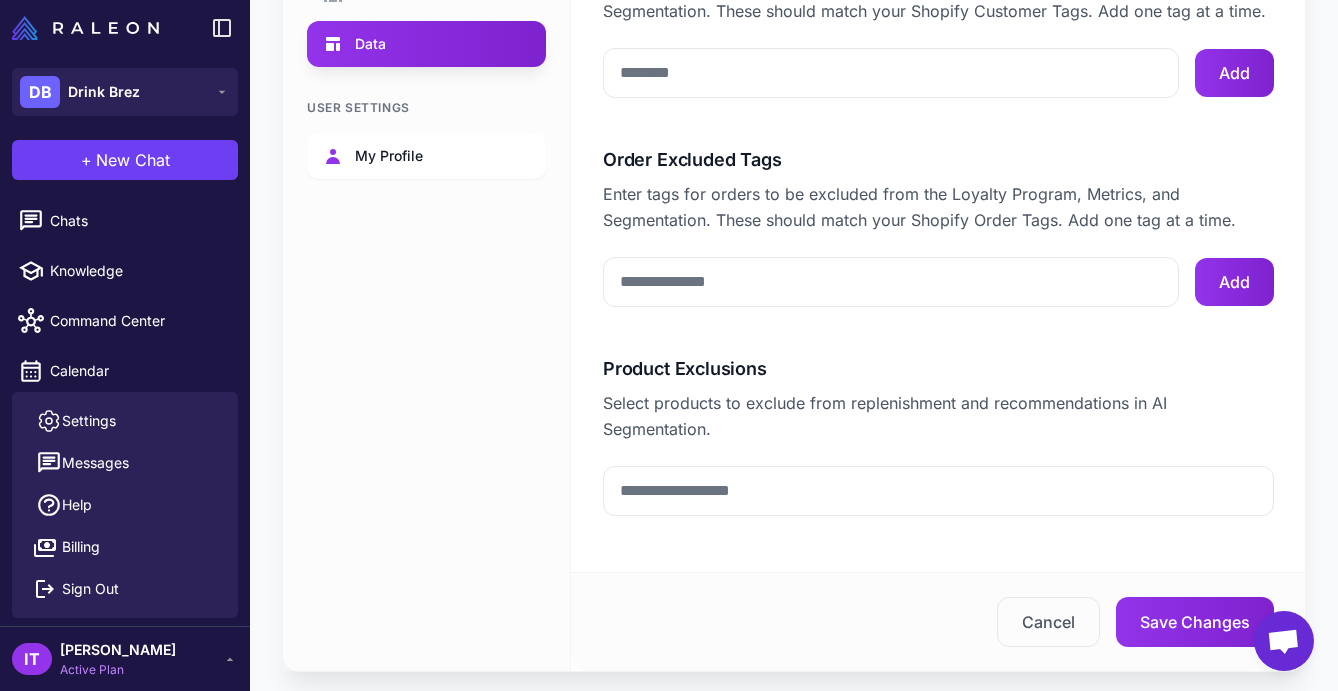scroll, scrollTop: 206, scrollLeft: 0, axis: vertical 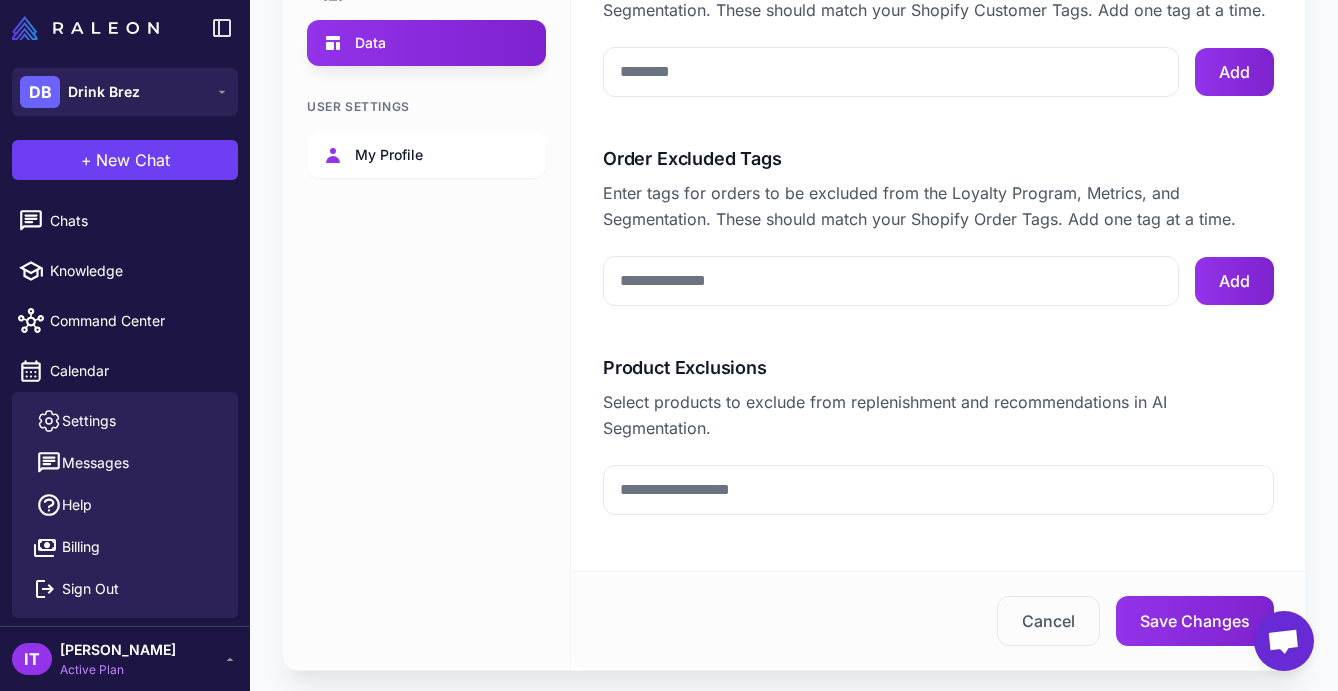 click on "My Profile" at bounding box center [389, 155] 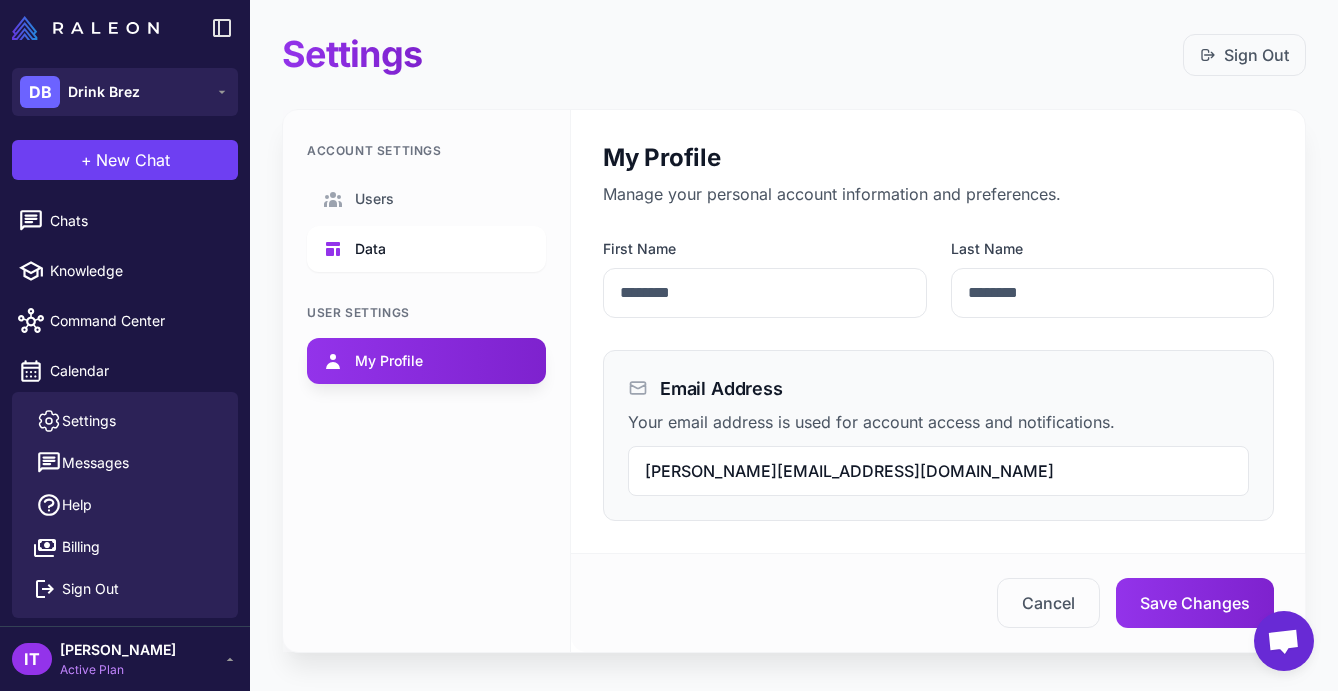 click on "Data" at bounding box center (370, 249) 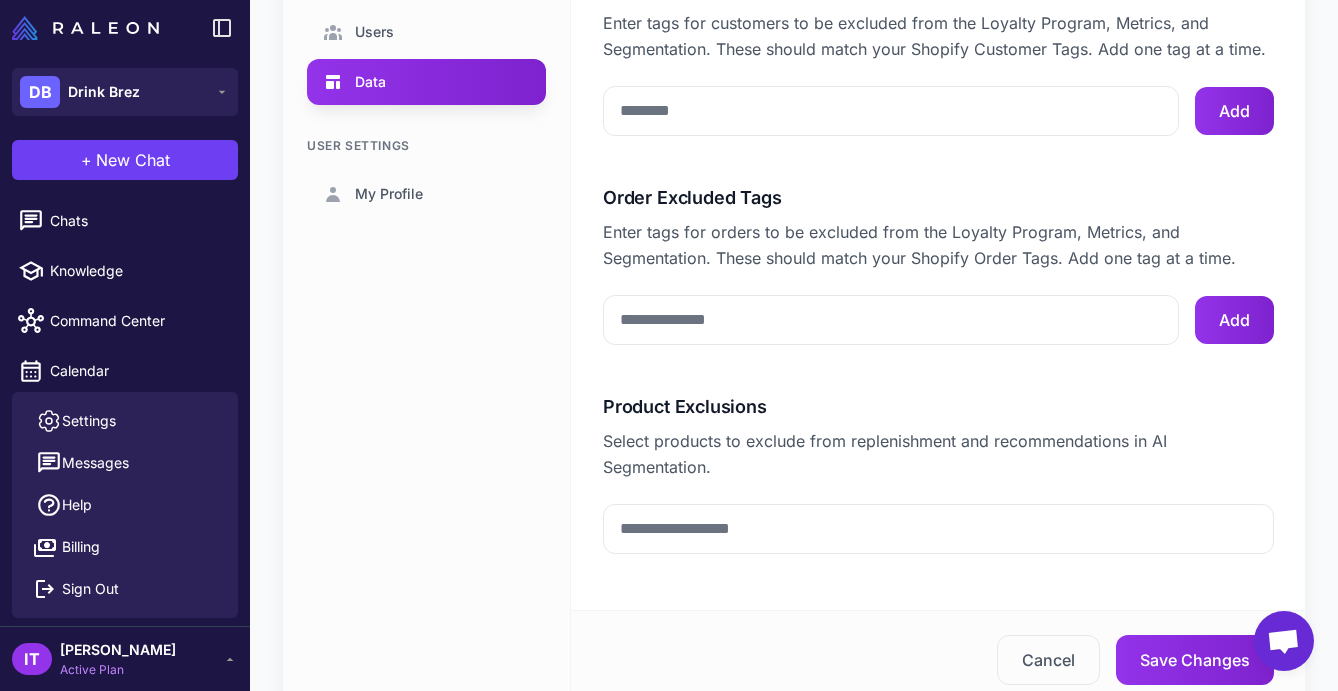 scroll, scrollTop: 250, scrollLeft: 0, axis: vertical 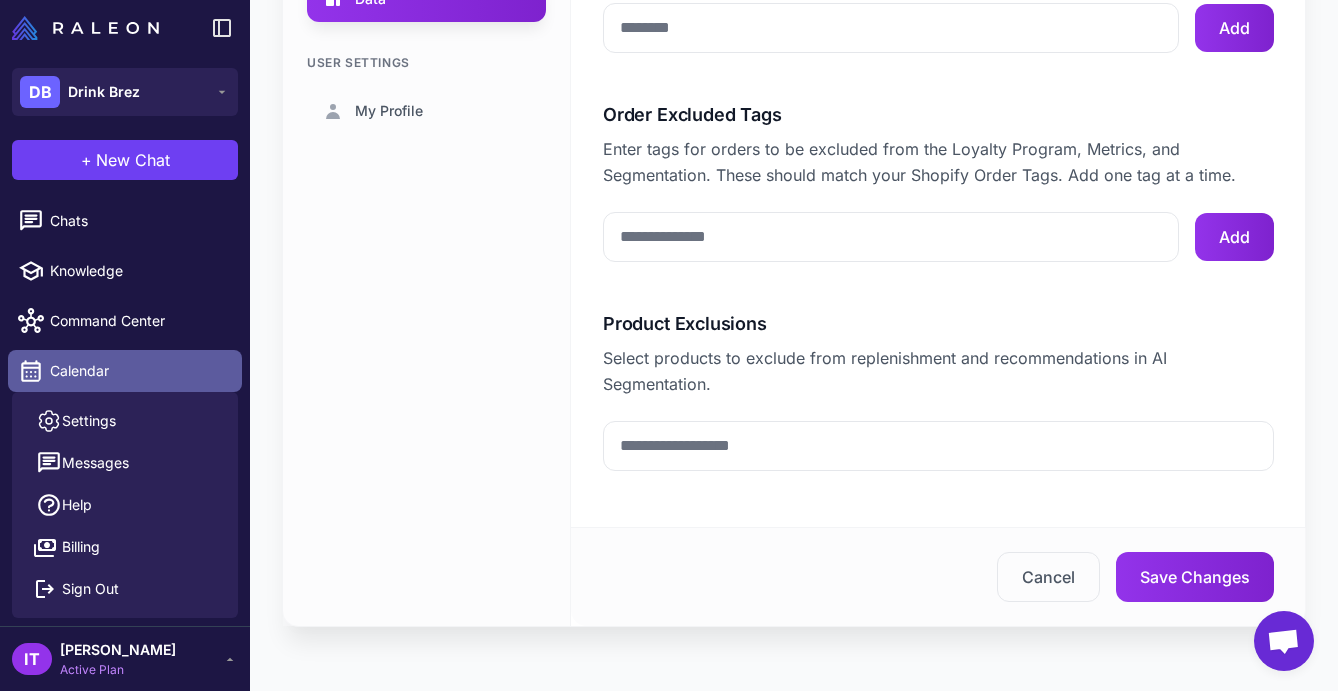 click on "Calendar" at bounding box center (138, 371) 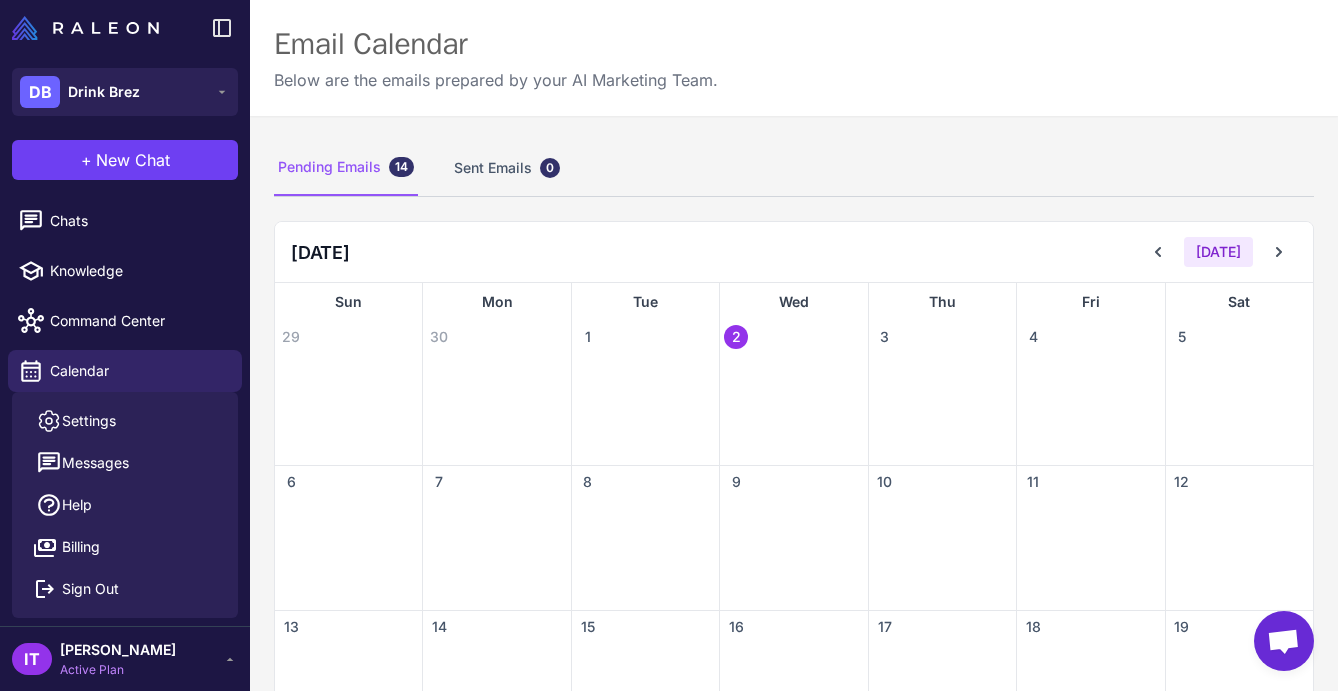 scroll, scrollTop: 379, scrollLeft: 0, axis: vertical 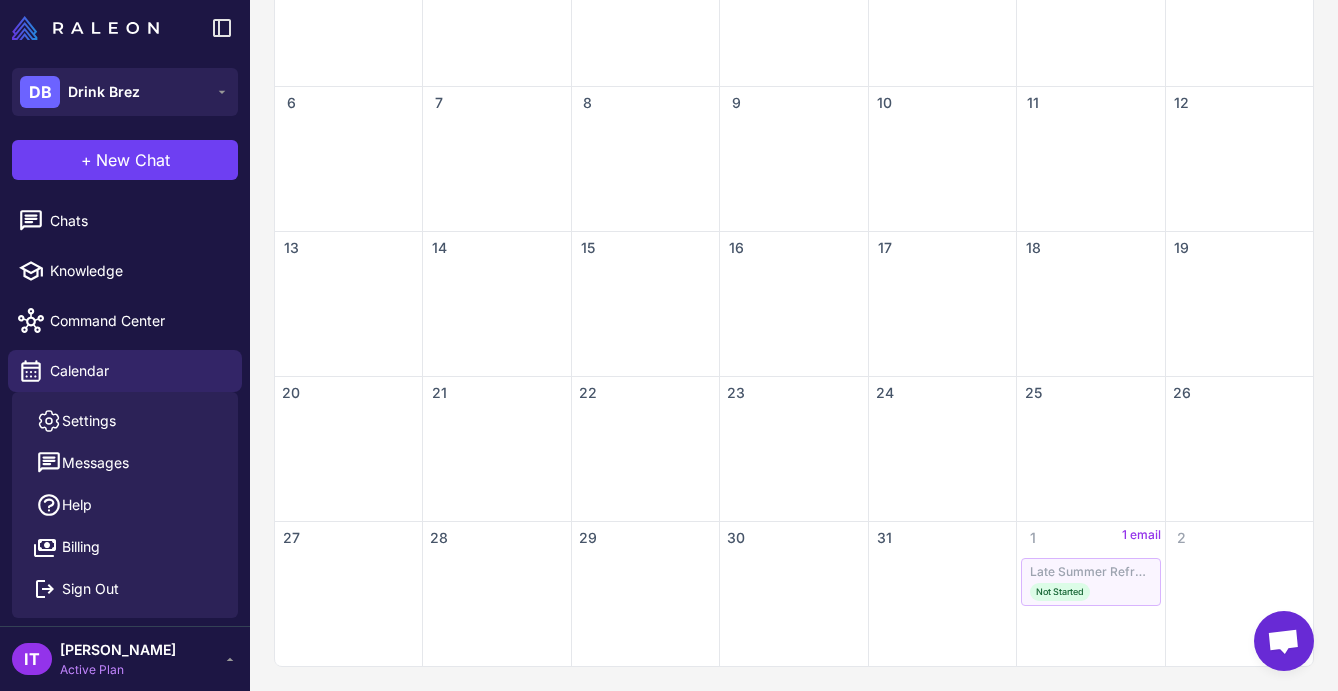 click on "Late Summer Refresh: Introducing BRĒZ Sampler Pack" at bounding box center [1090, 572] 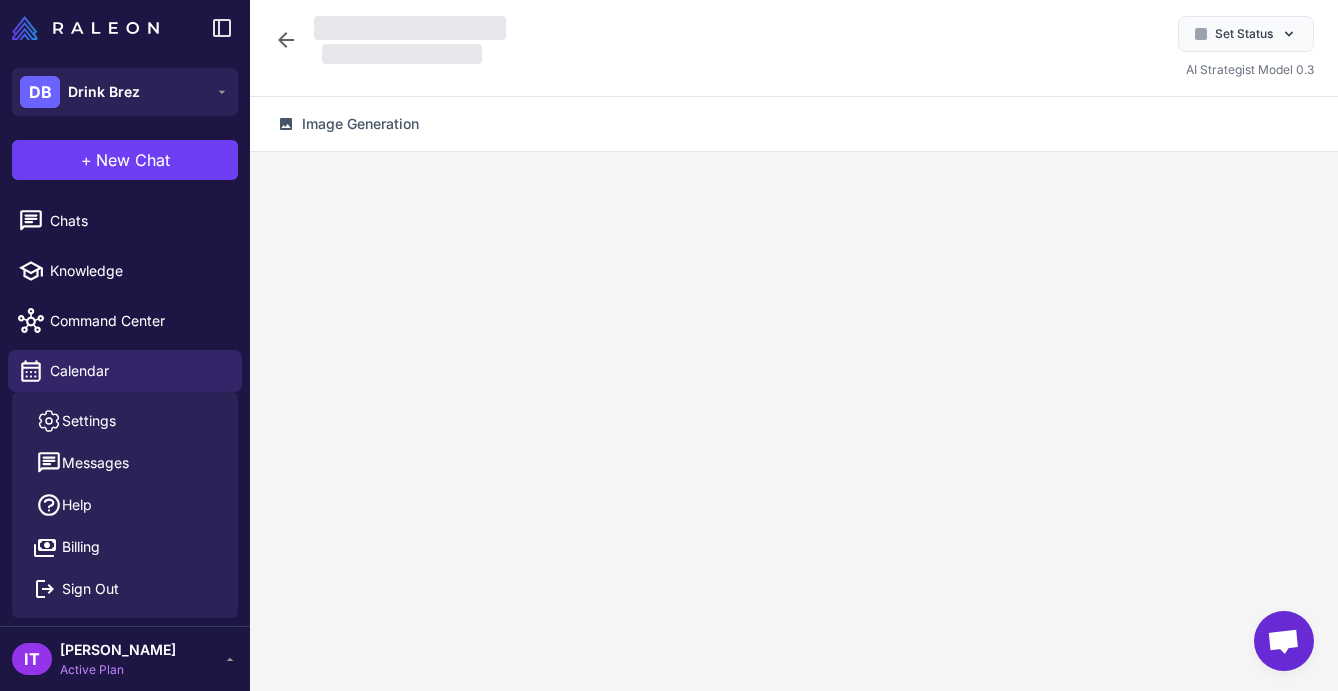 scroll, scrollTop: 0, scrollLeft: 0, axis: both 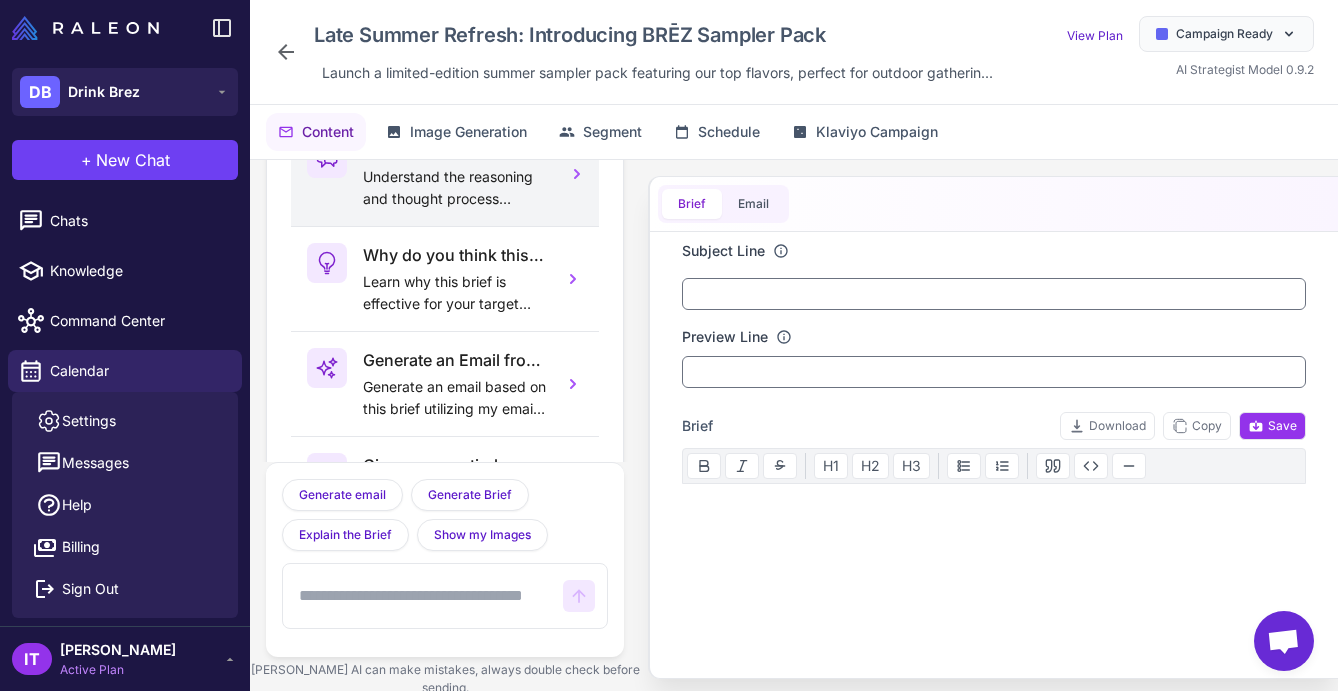 click on "Understand the reasoning and thought process behind this brief." at bounding box center [455, 188] 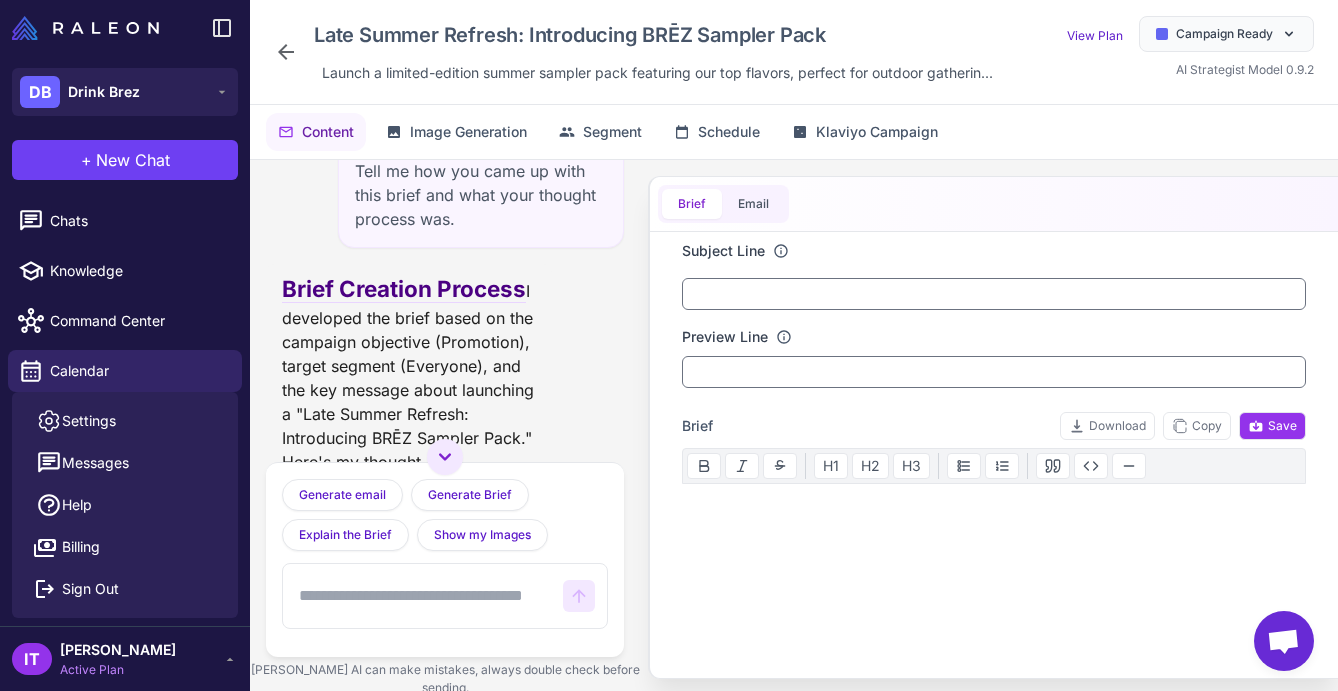 scroll, scrollTop: 0, scrollLeft: 0, axis: both 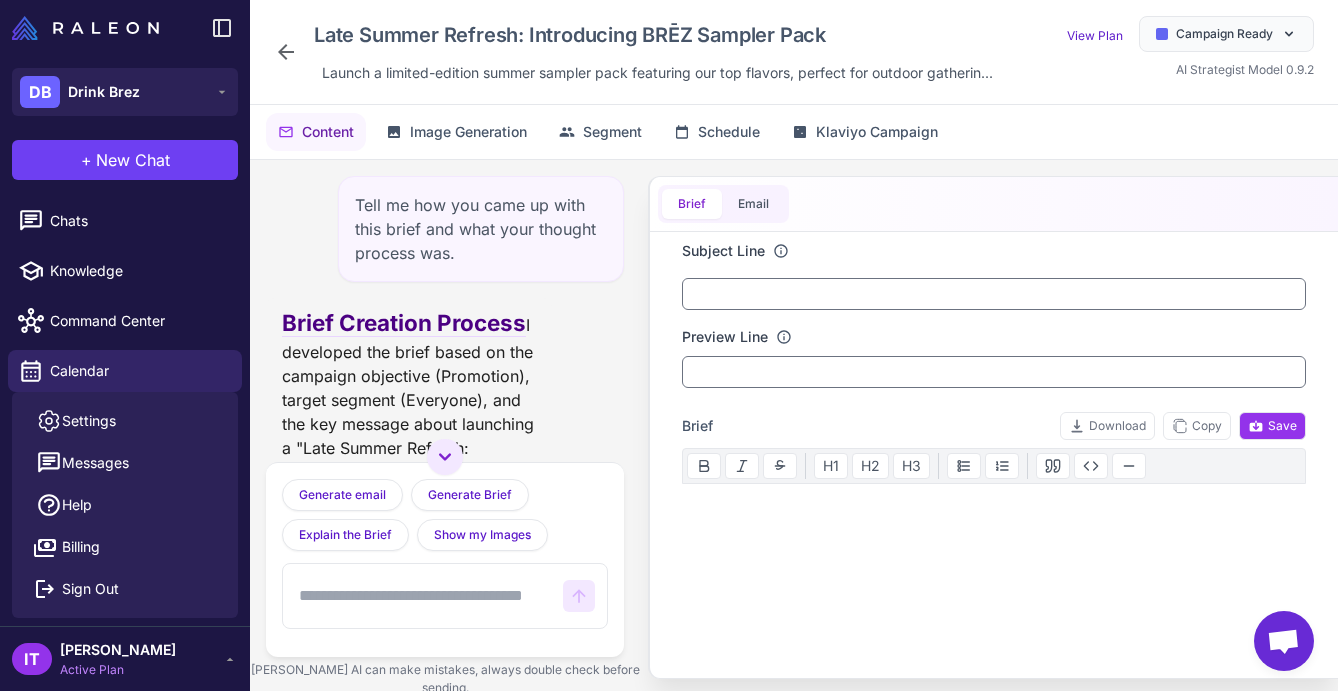click on "Late Summer Refresh: Introducing BRĒZ Sampler Pack Launch a limited-edition summer sampler pack featuring our top flavors, perfect for outdoor gatherin..." at bounding box center [637, 52] 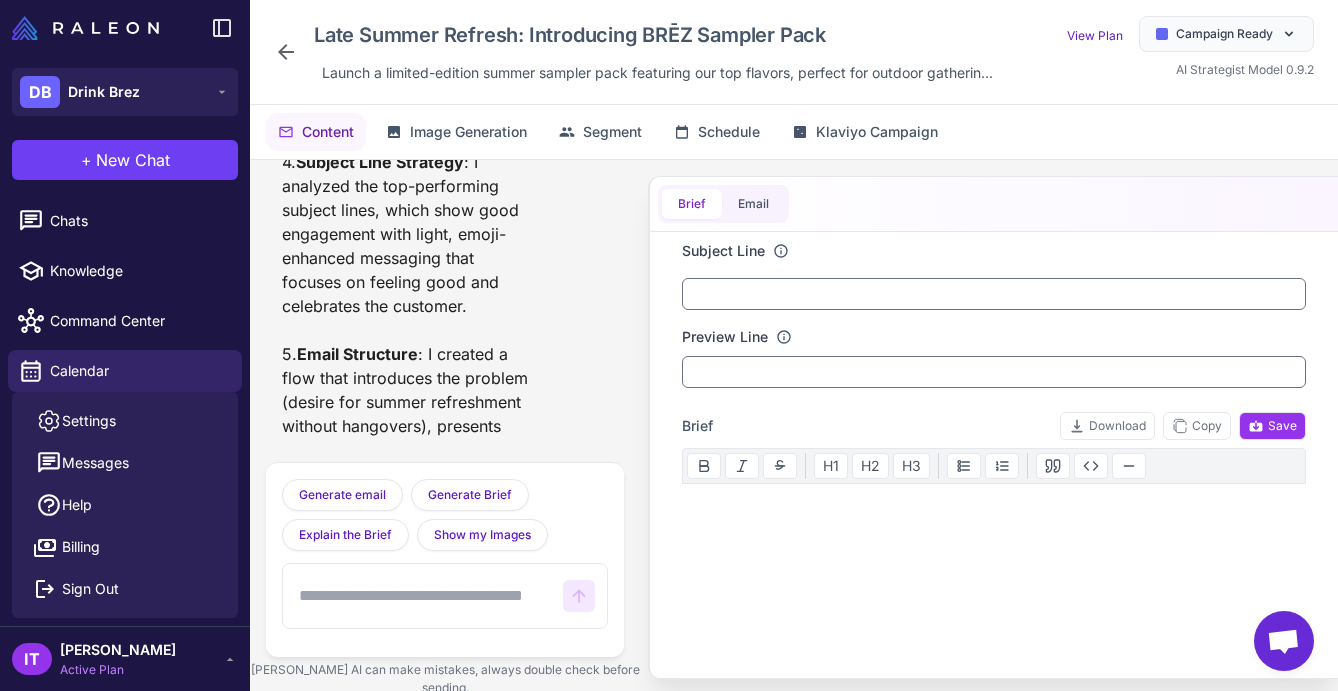 scroll, scrollTop: 1112, scrollLeft: 0, axis: vertical 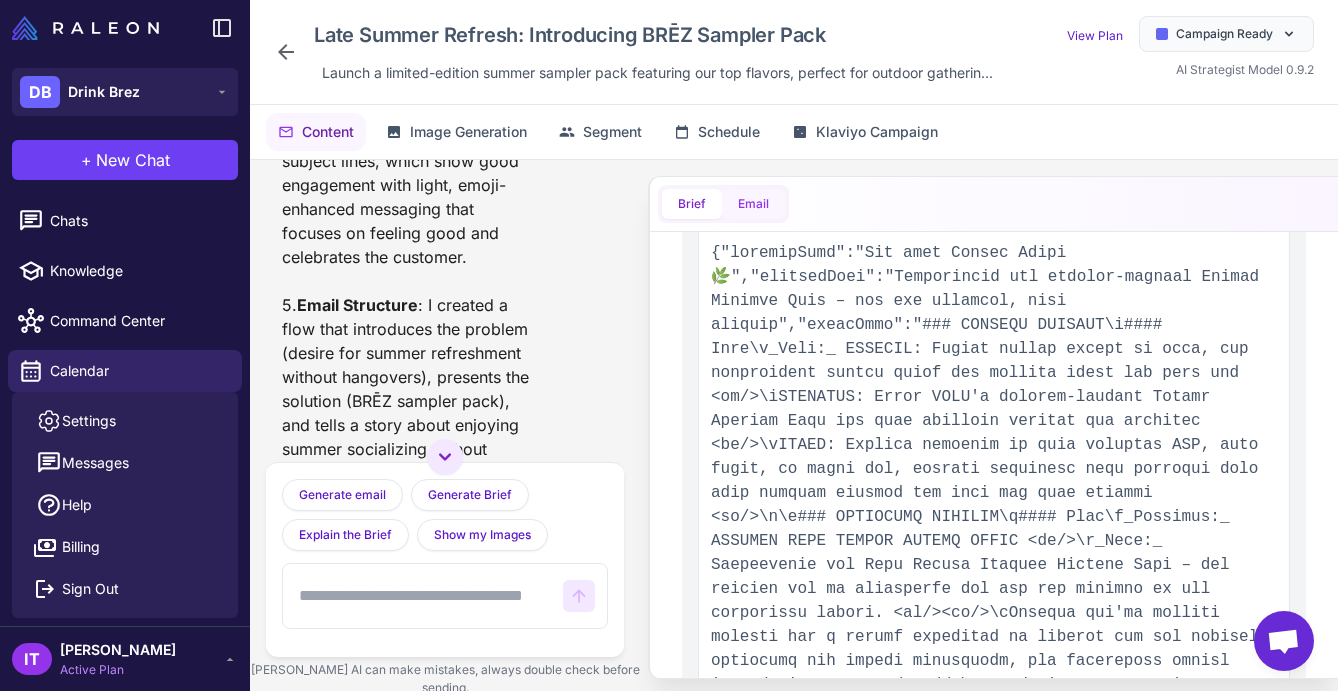 click on "Email" at bounding box center (753, 204) 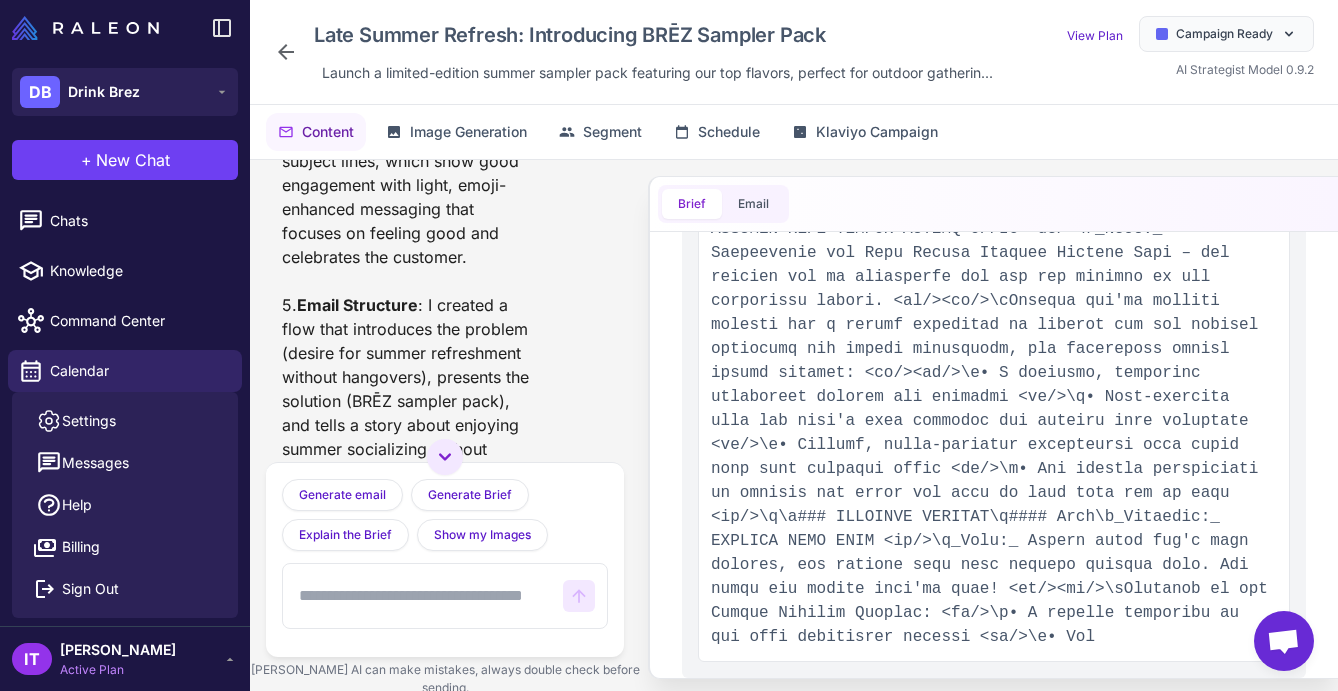 scroll, scrollTop: 633, scrollLeft: 0, axis: vertical 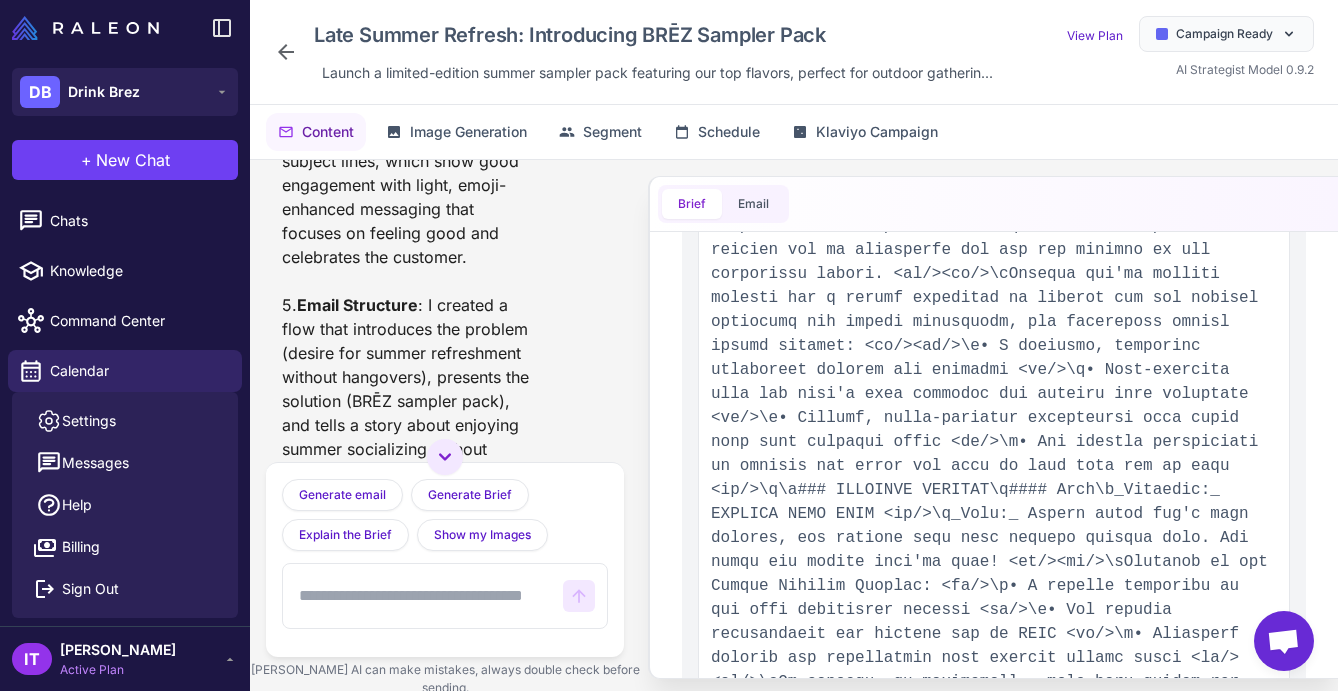 type on "**********" 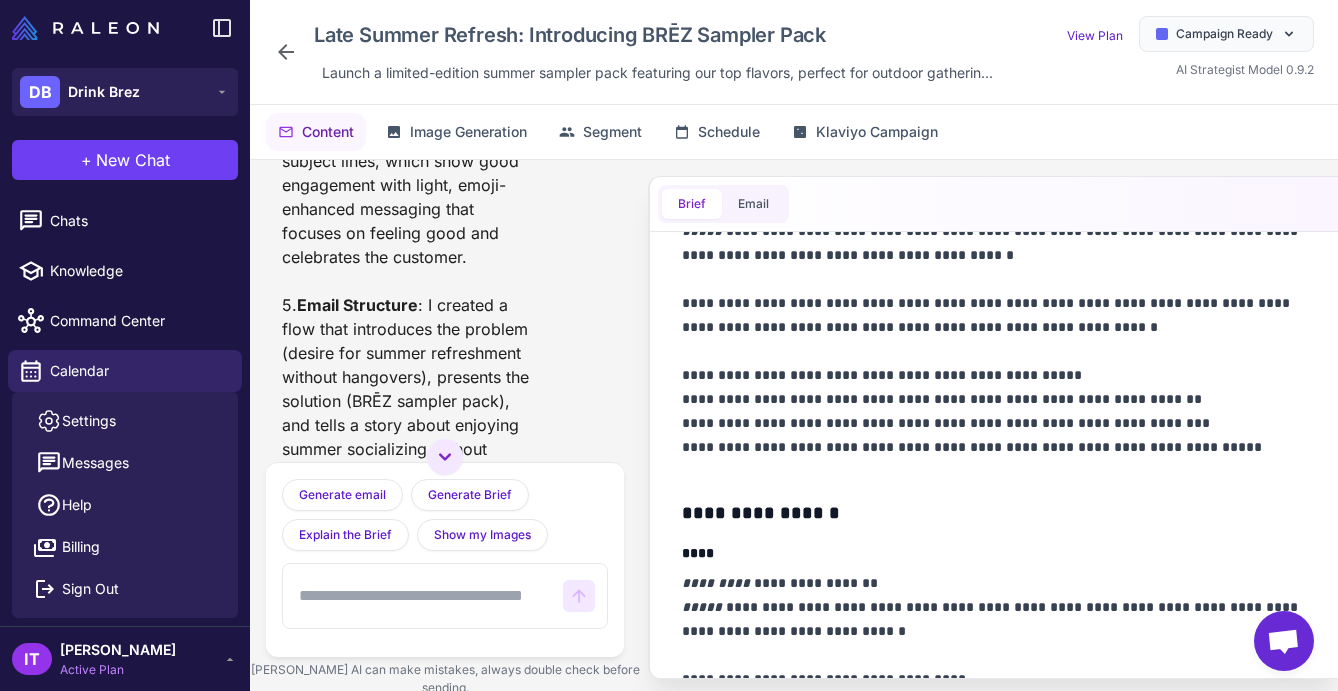 scroll, scrollTop: 0, scrollLeft: 0, axis: both 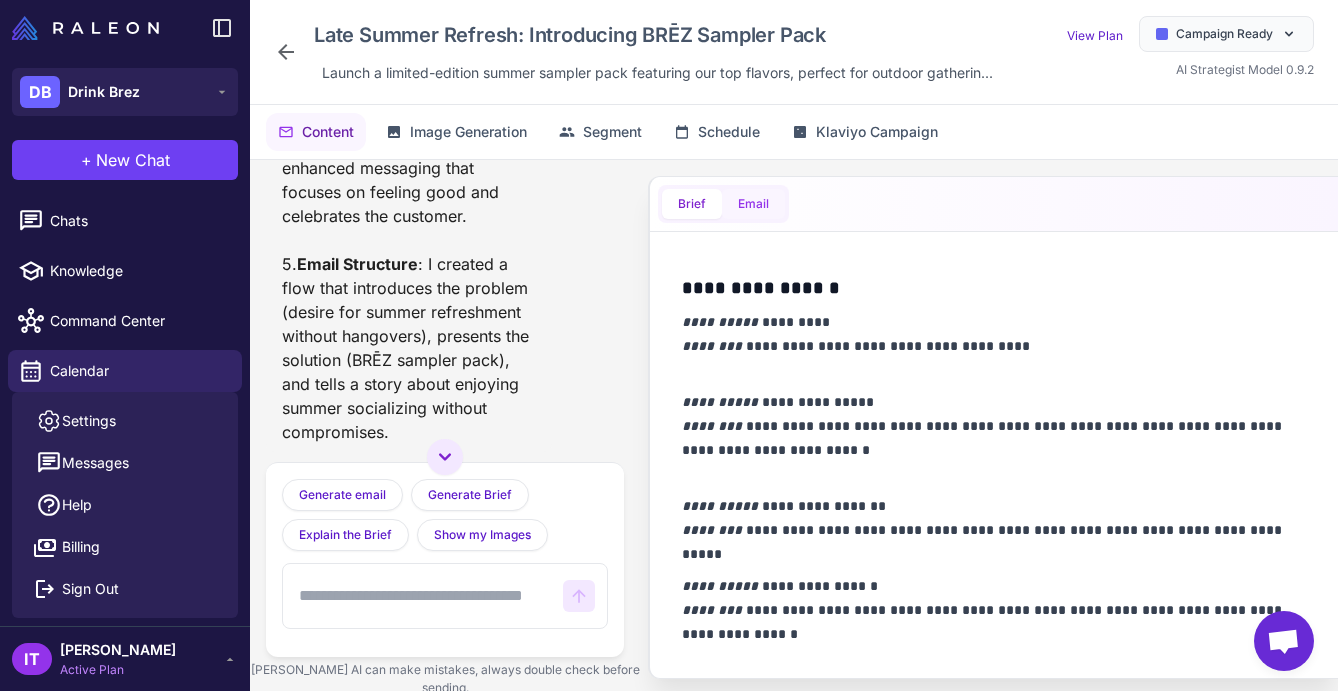 click on "Email" at bounding box center (753, 204) 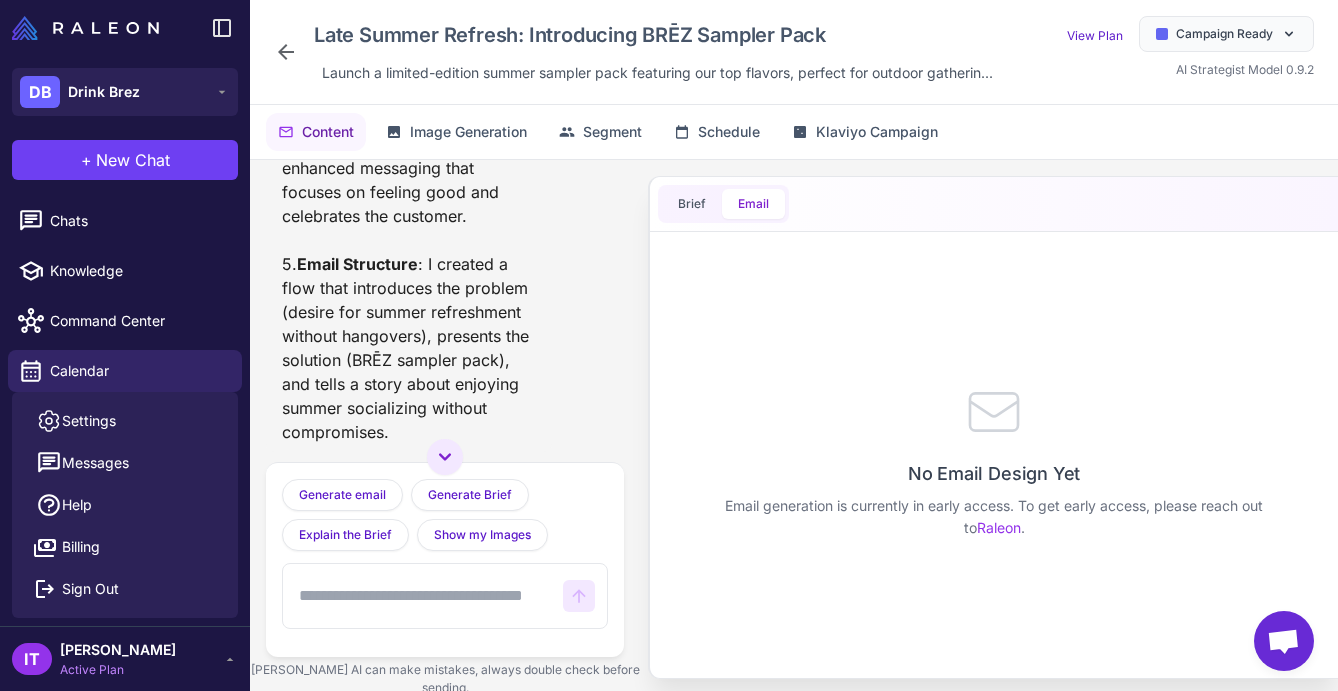 scroll, scrollTop: 0, scrollLeft: 0, axis: both 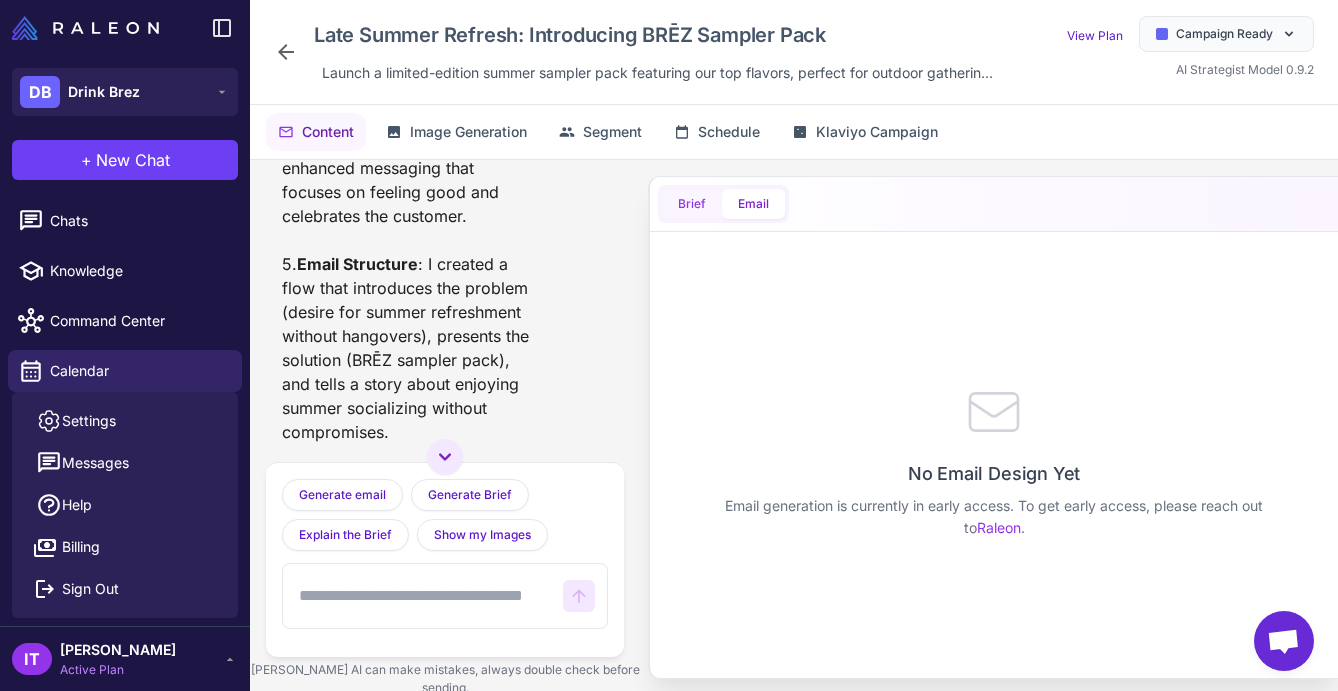 click on "Brief" at bounding box center [692, 204] 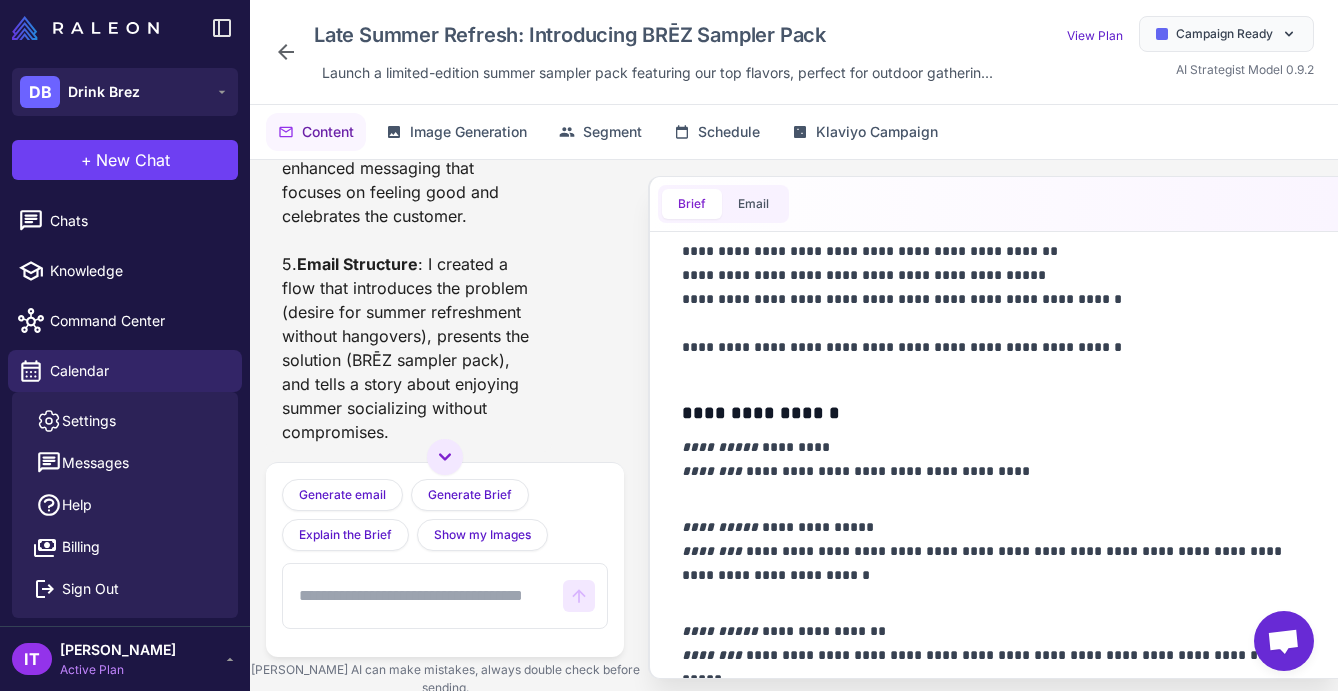 scroll, scrollTop: 1087, scrollLeft: 0, axis: vertical 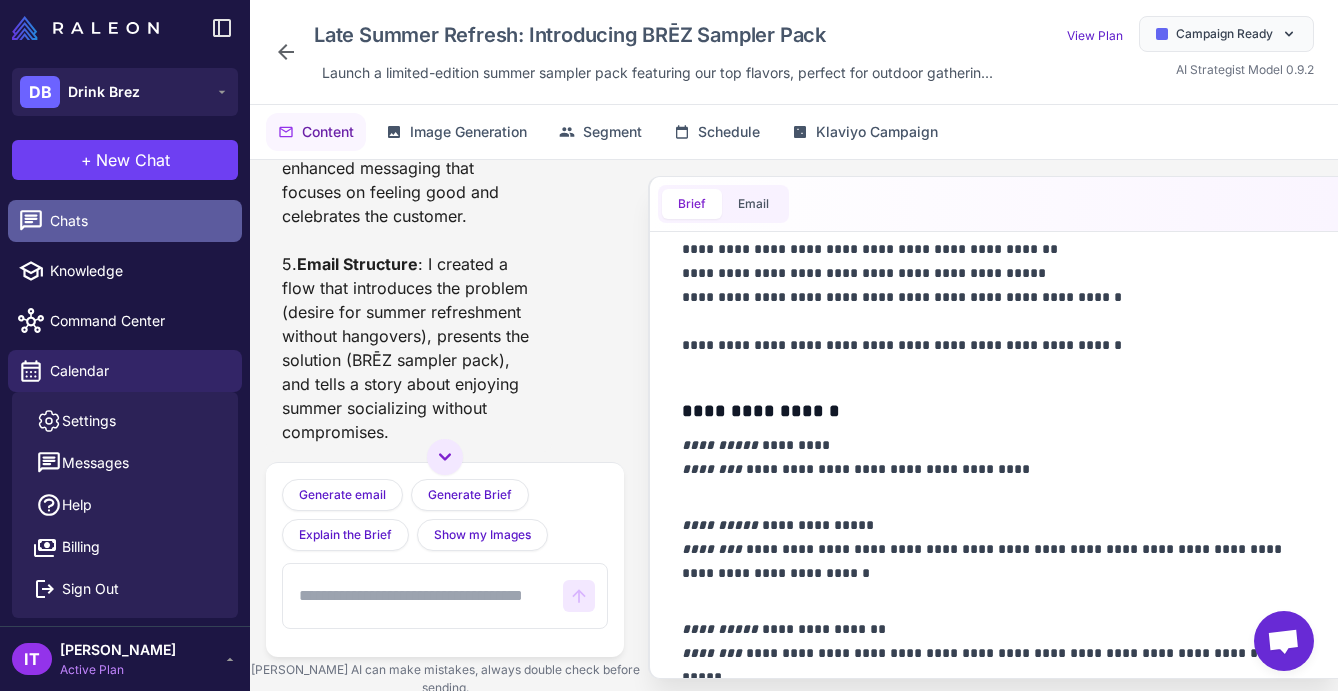 click on "Chats" at bounding box center [138, 221] 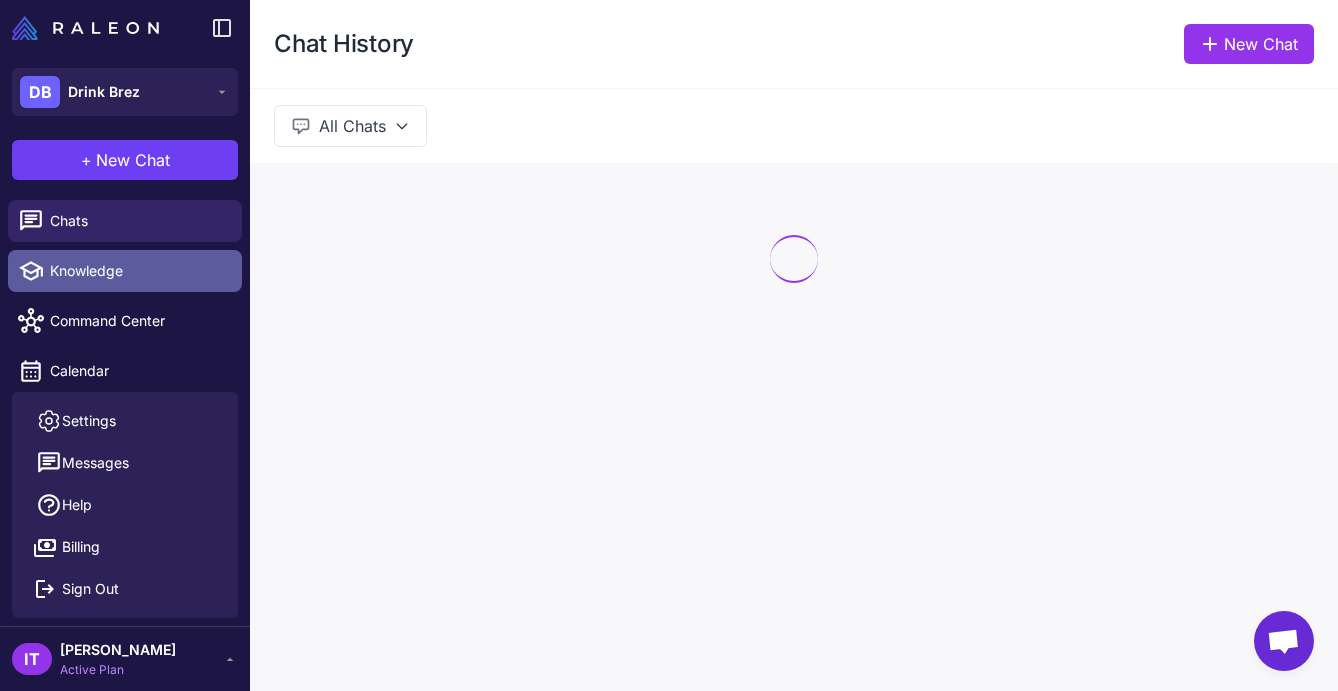 click on "Knowledge" at bounding box center [138, 271] 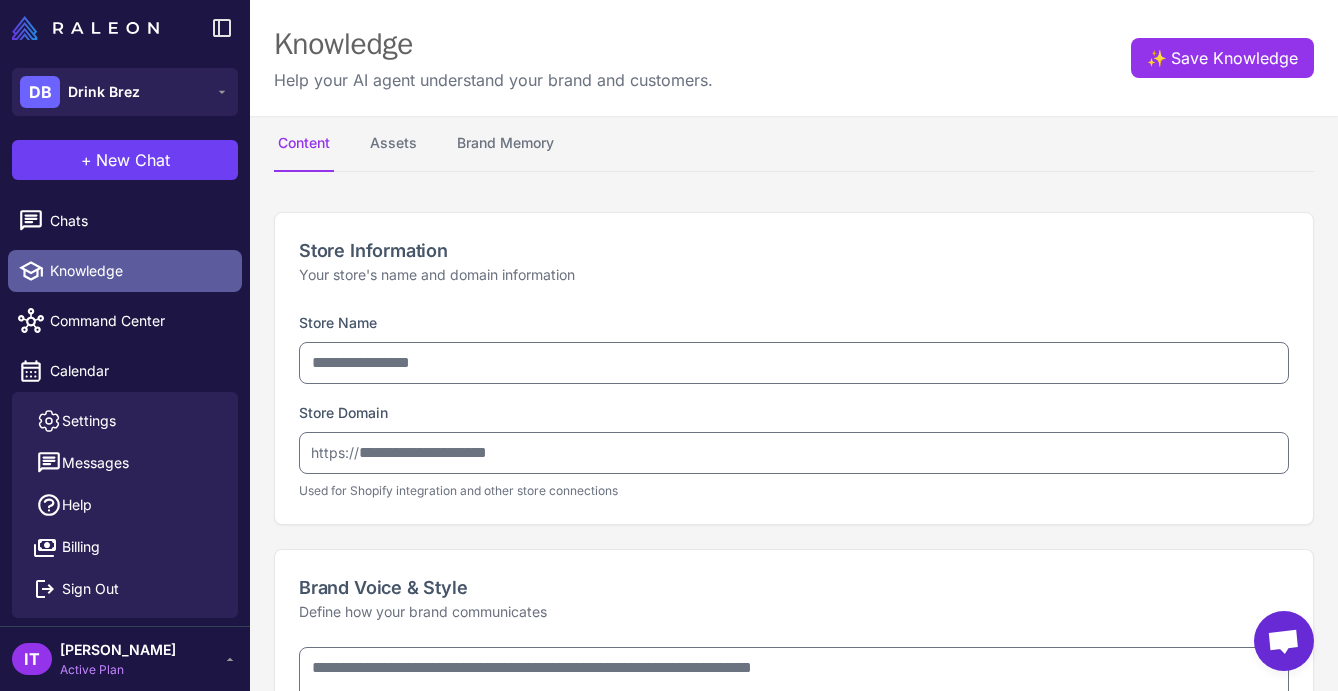 type on "**********" 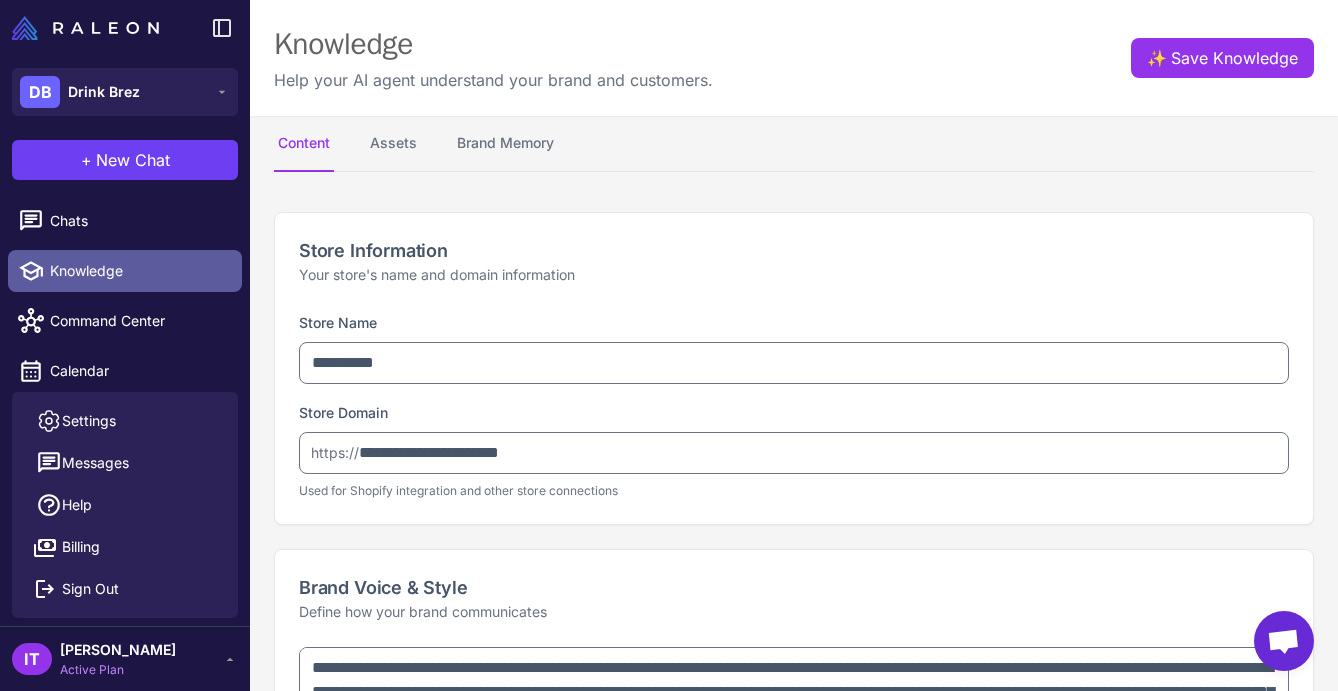 type on "**********" 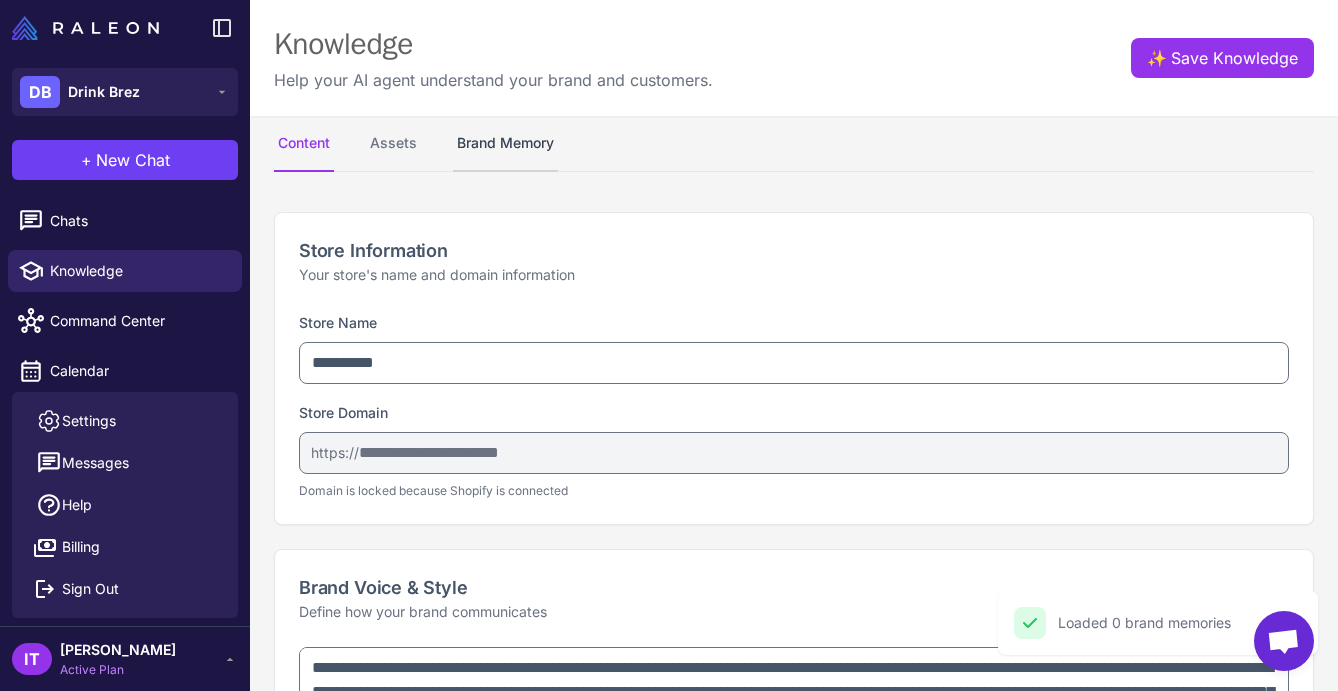 click on "Brand Memory" at bounding box center [505, 144] 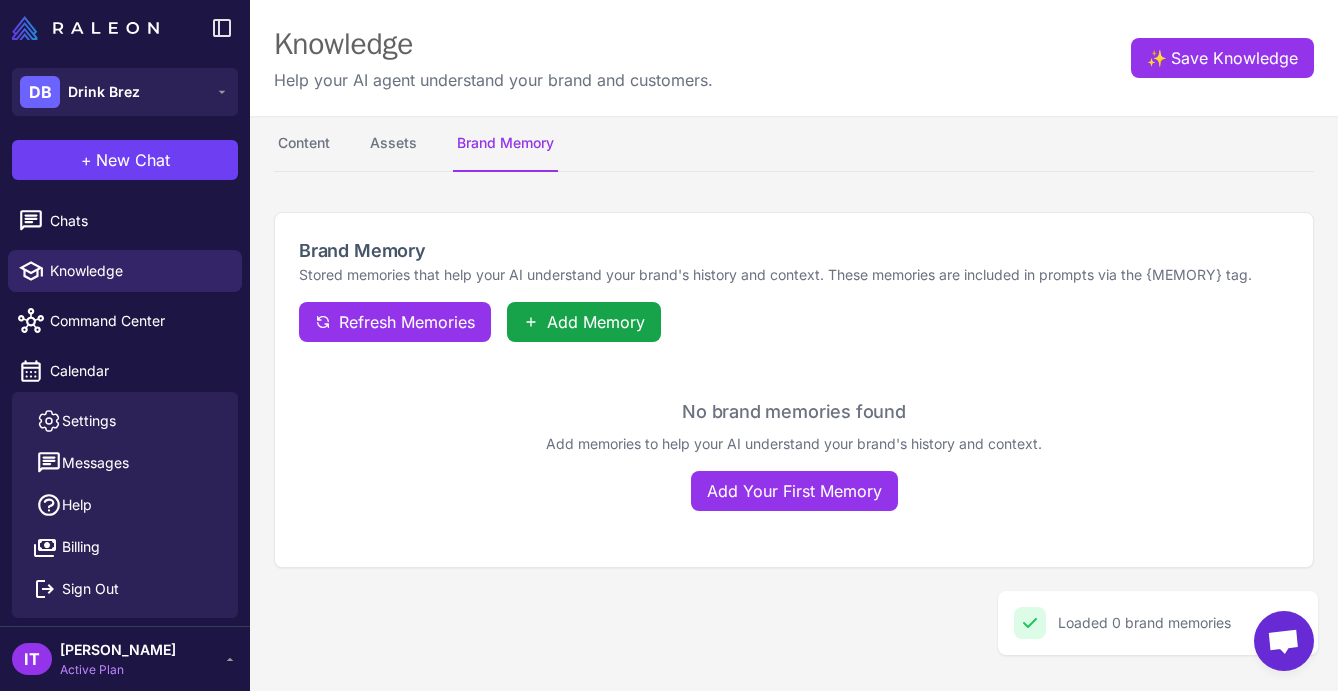 click on "Content   Assets   Brand Memory" at bounding box center (794, 144) 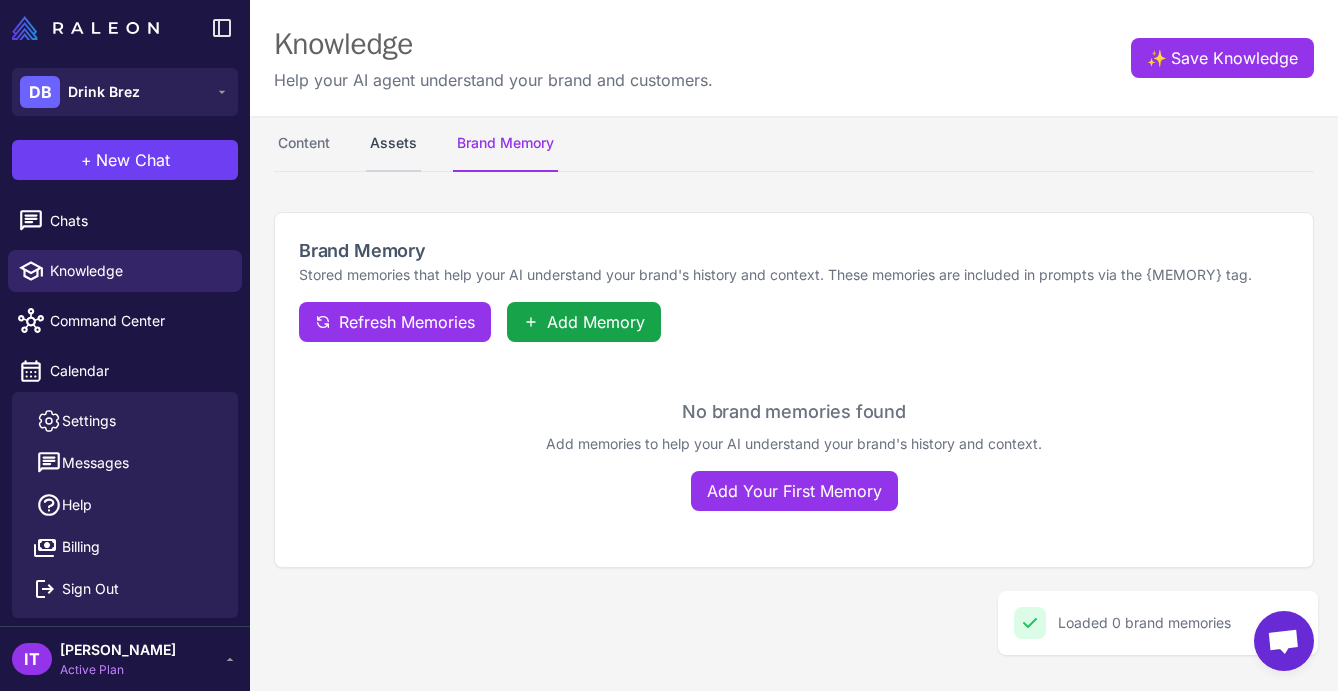 click on "Assets" at bounding box center (393, 144) 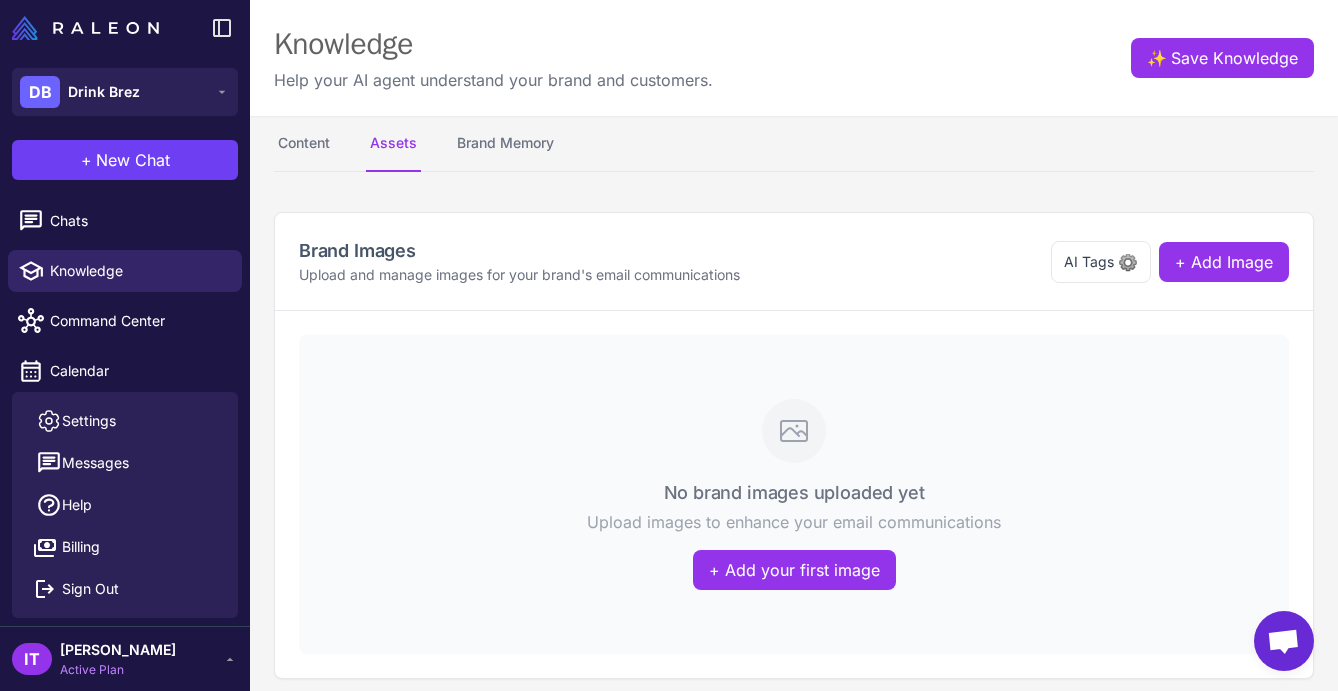 click at bounding box center [89, 28] 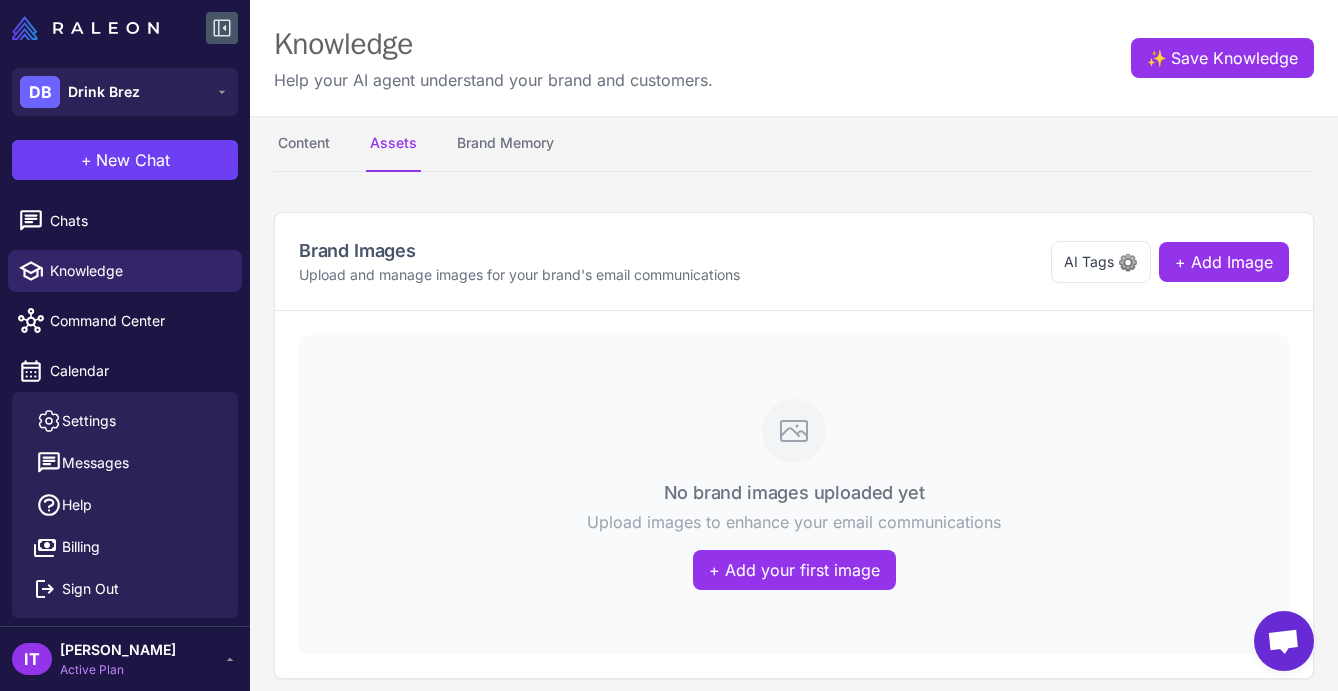 click 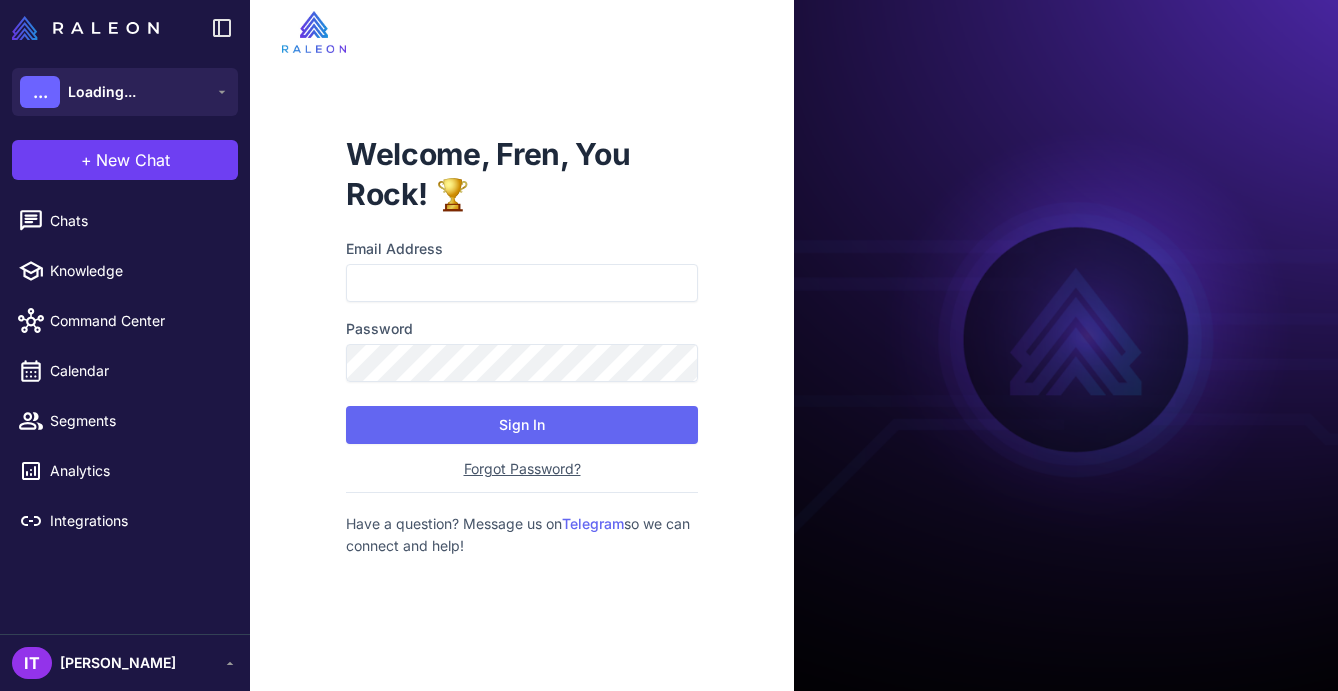 scroll, scrollTop: 0, scrollLeft: 0, axis: both 